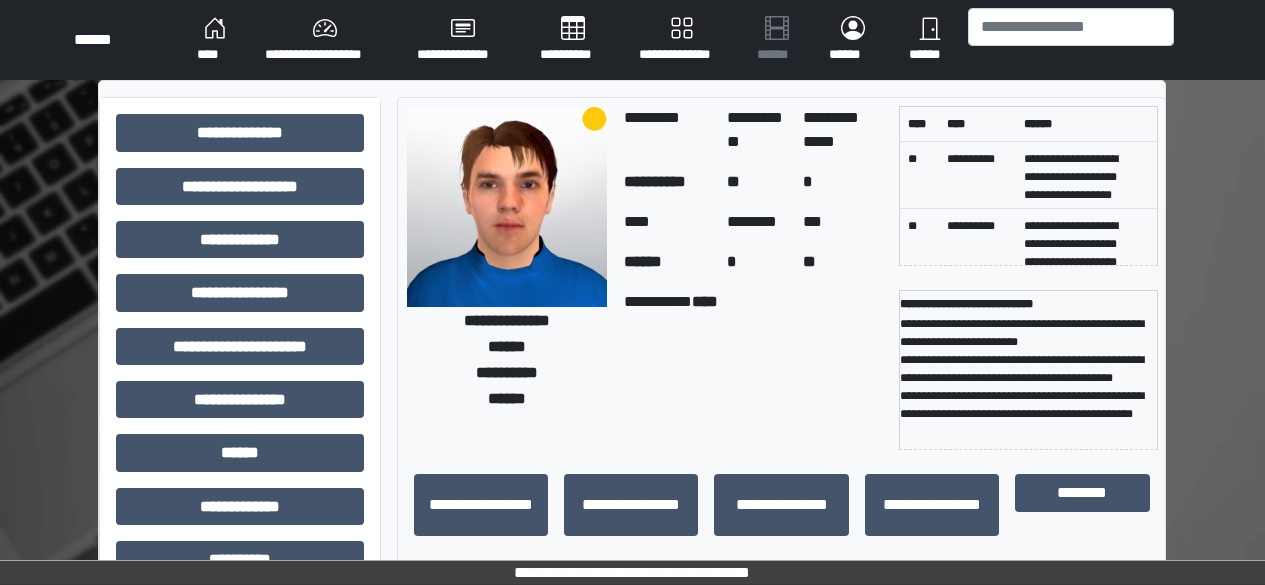 scroll, scrollTop: 0, scrollLeft: 0, axis: both 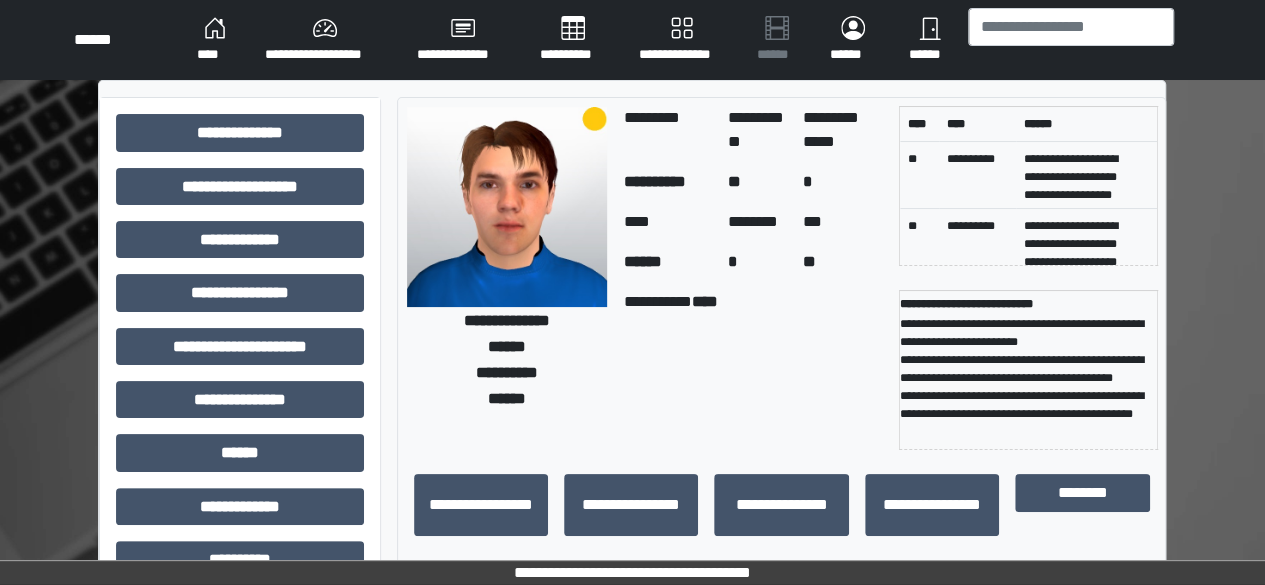 click on "****" at bounding box center [215, 40] 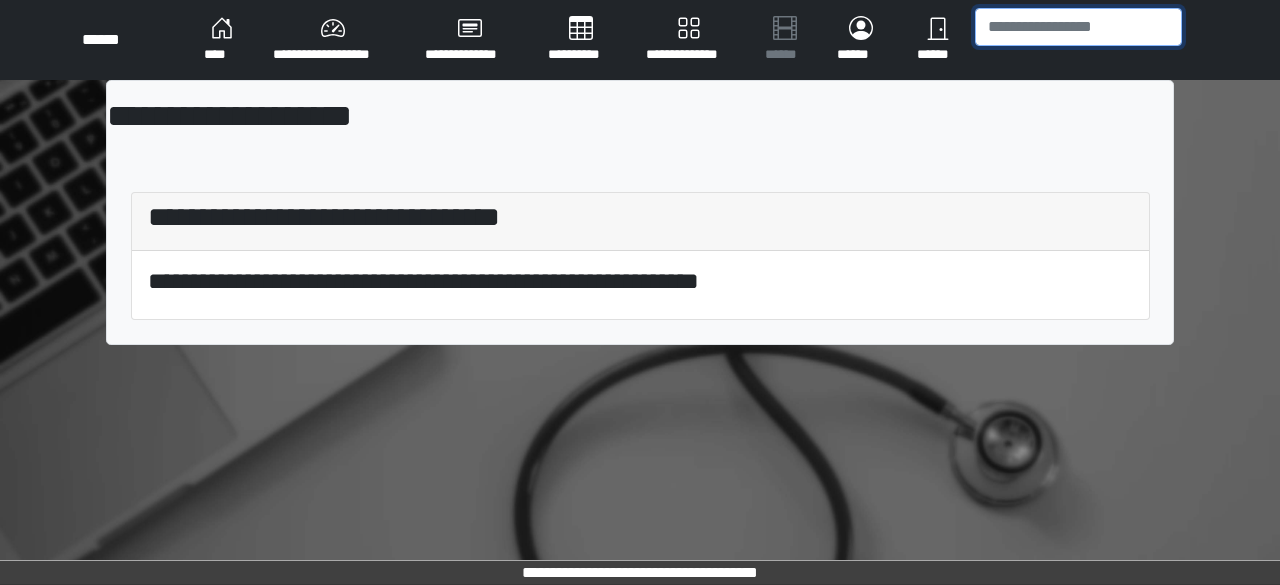 click at bounding box center (1078, 27) 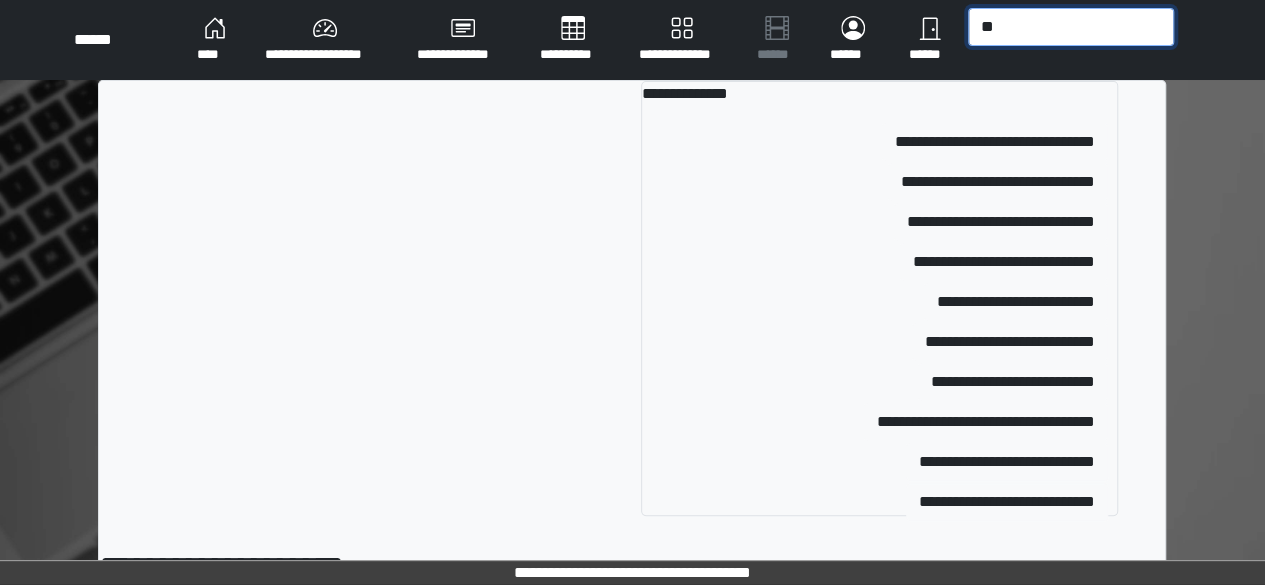 type on "*" 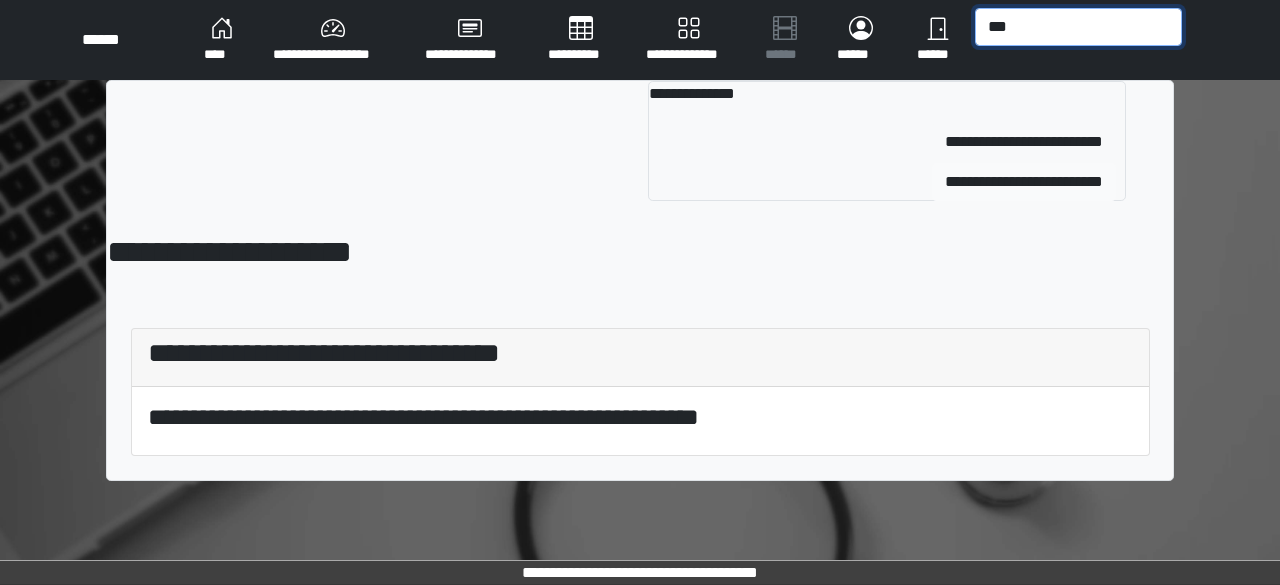 type on "***" 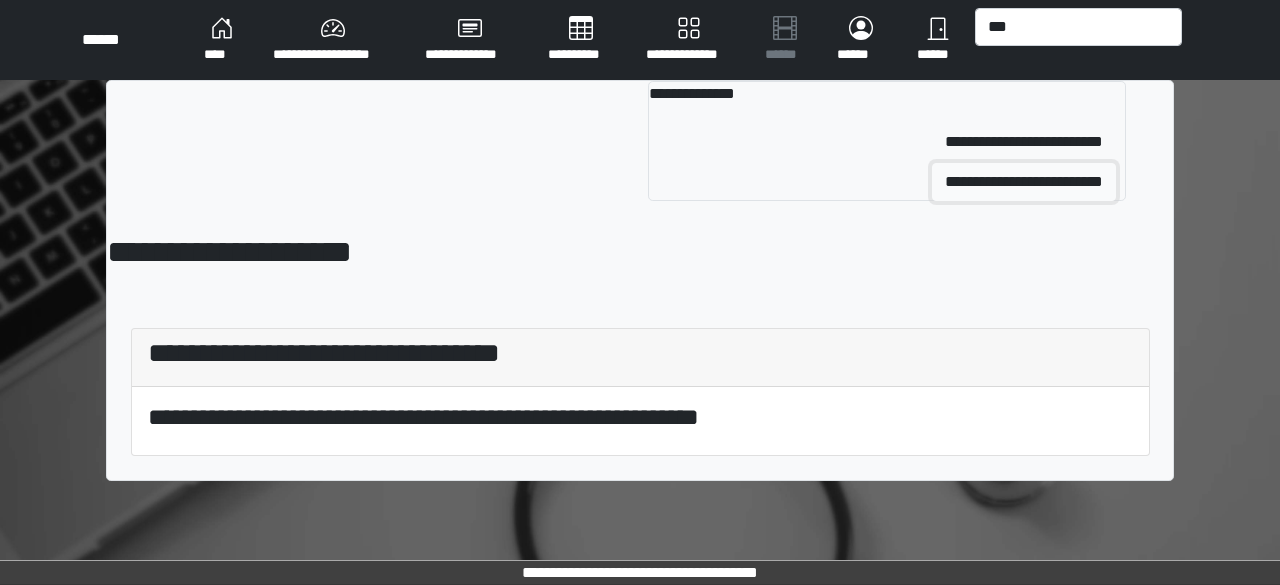 click on "**********" at bounding box center (1024, 182) 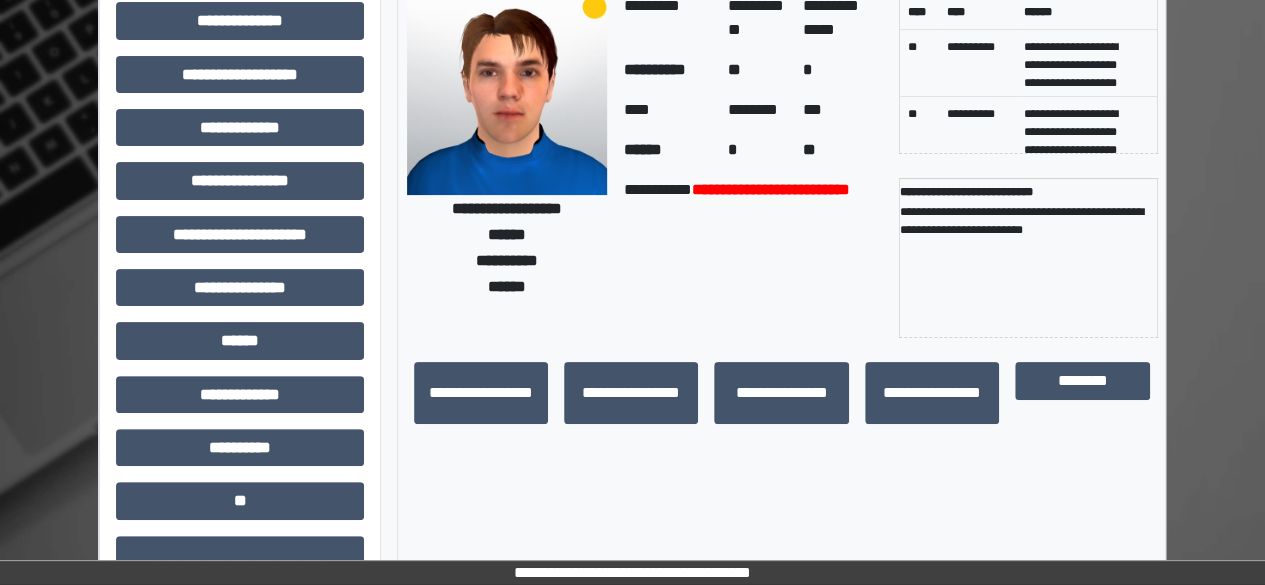 scroll, scrollTop: 0, scrollLeft: 0, axis: both 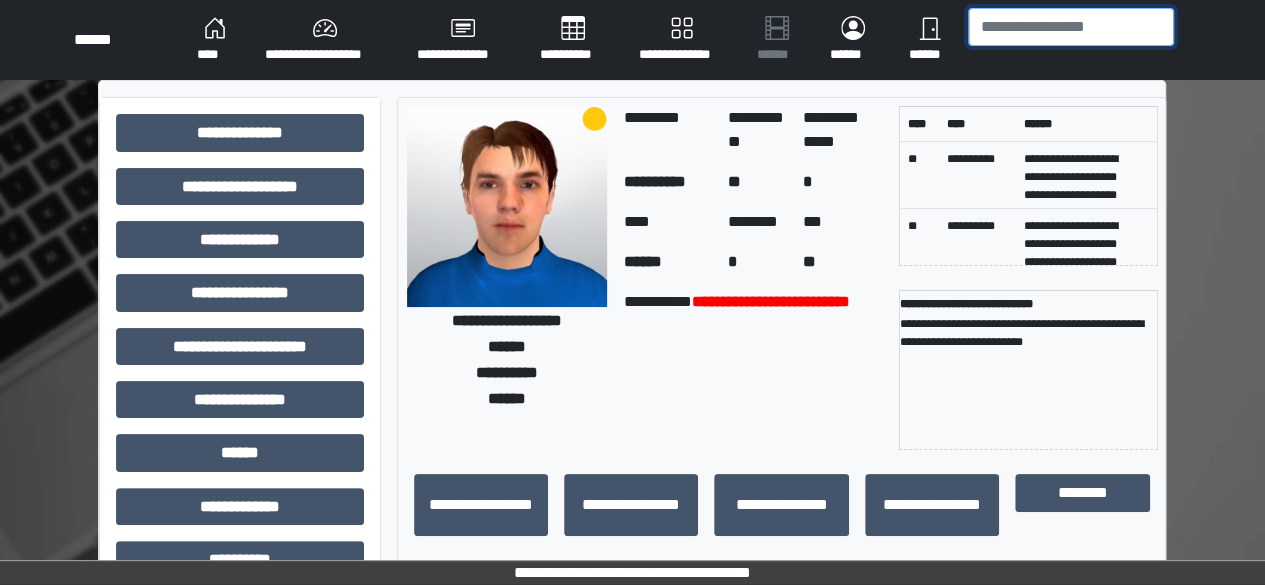 click at bounding box center [1071, 27] 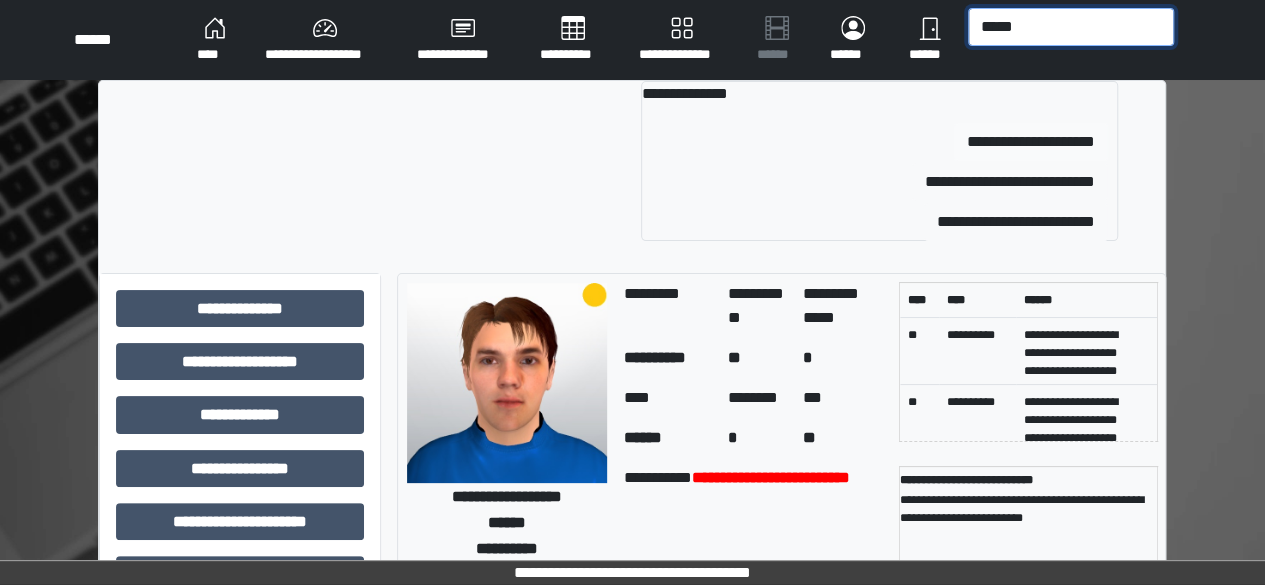 type on "*****" 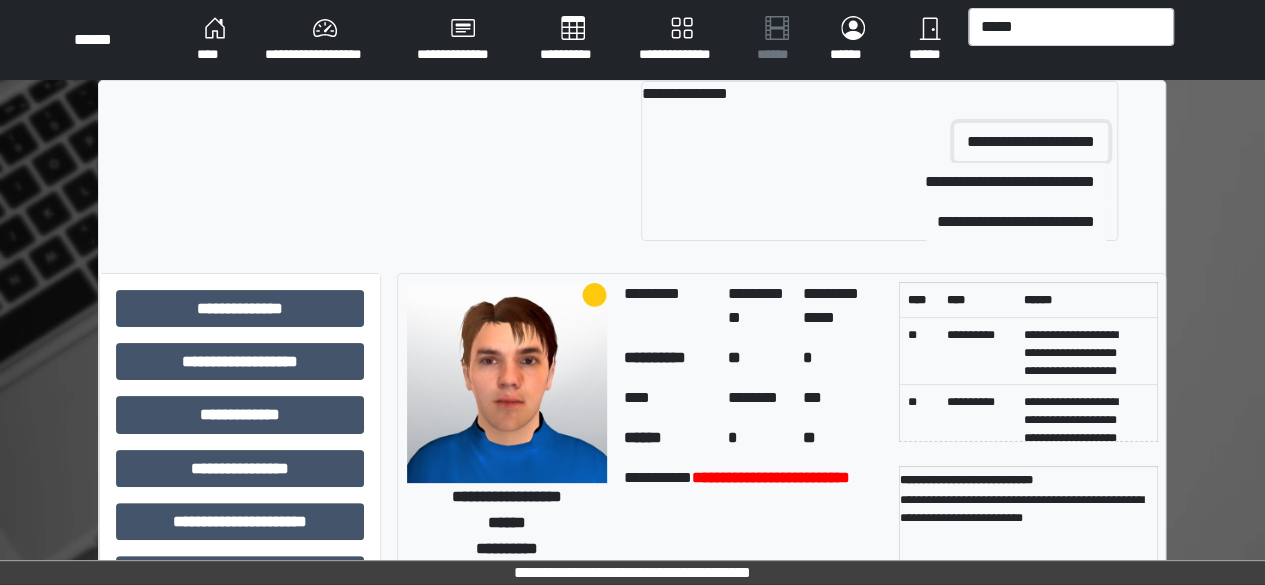click on "**********" at bounding box center [1031, 142] 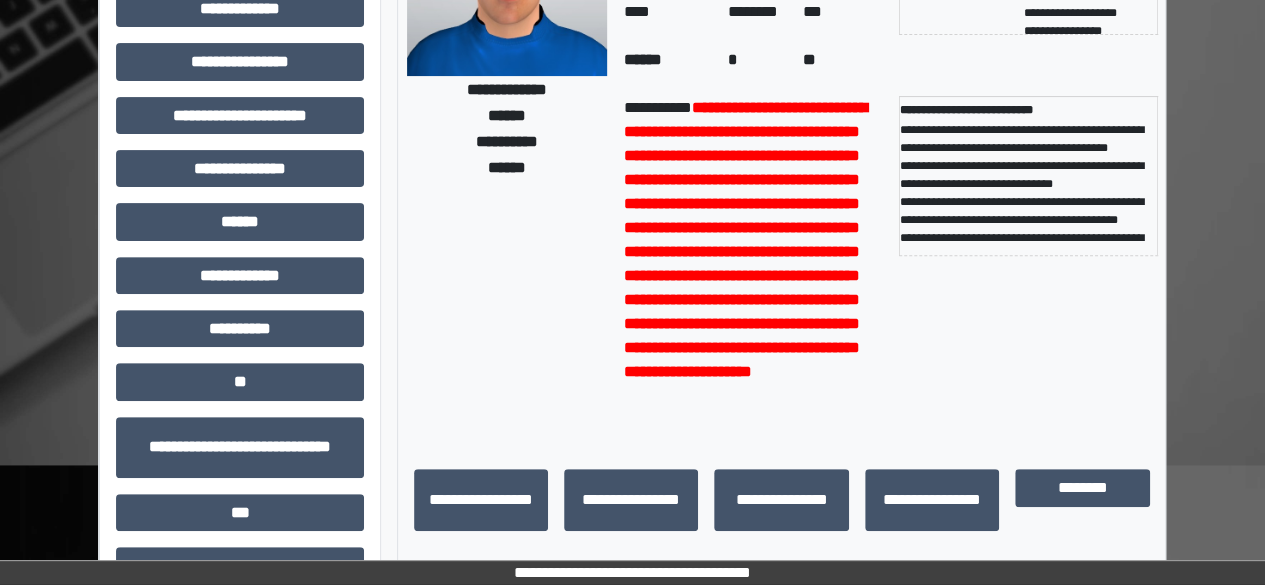 scroll, scrollTop: 200, scrollLeft: 0, axis: vertical 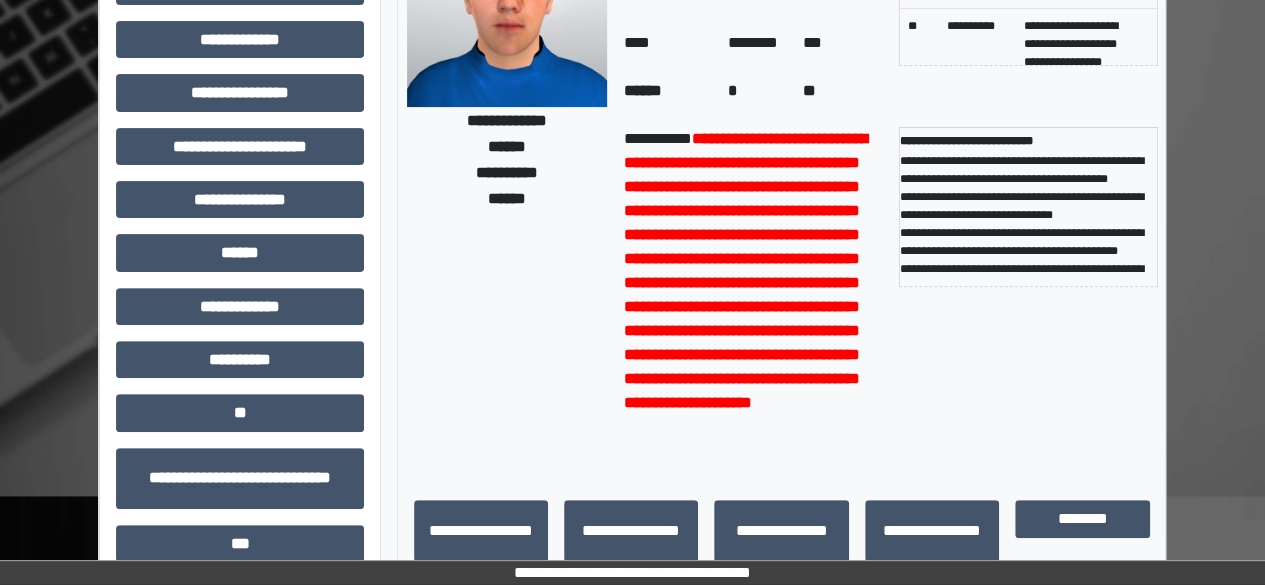 click on "**********" at bounding box center [240, 299] 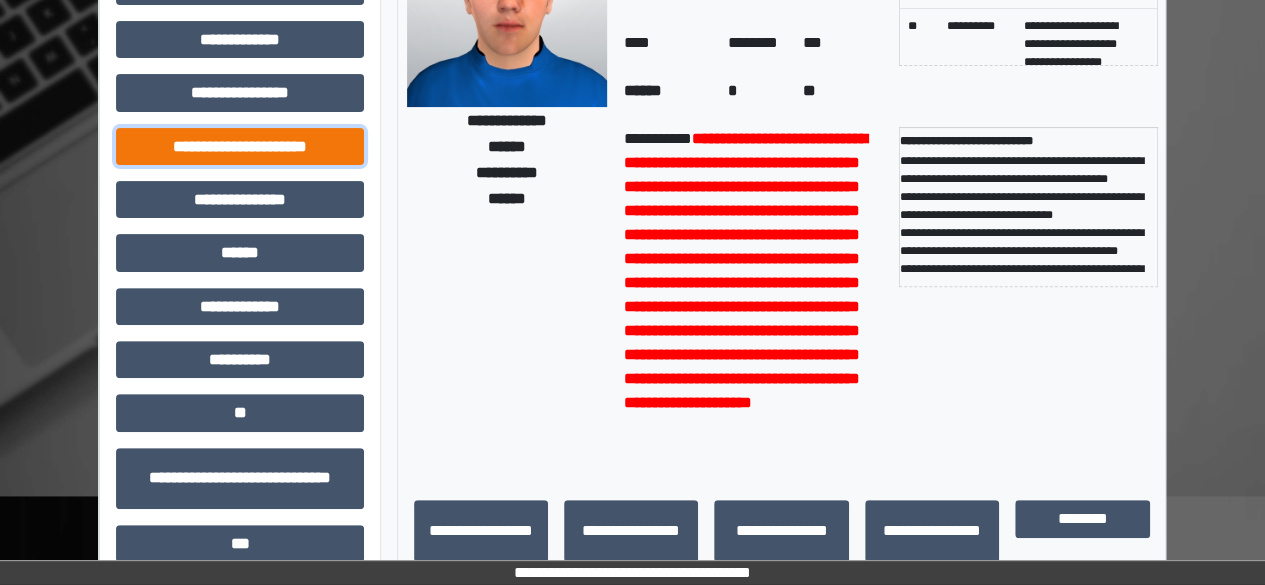 click on "**********" at bounding box center (240, 146) 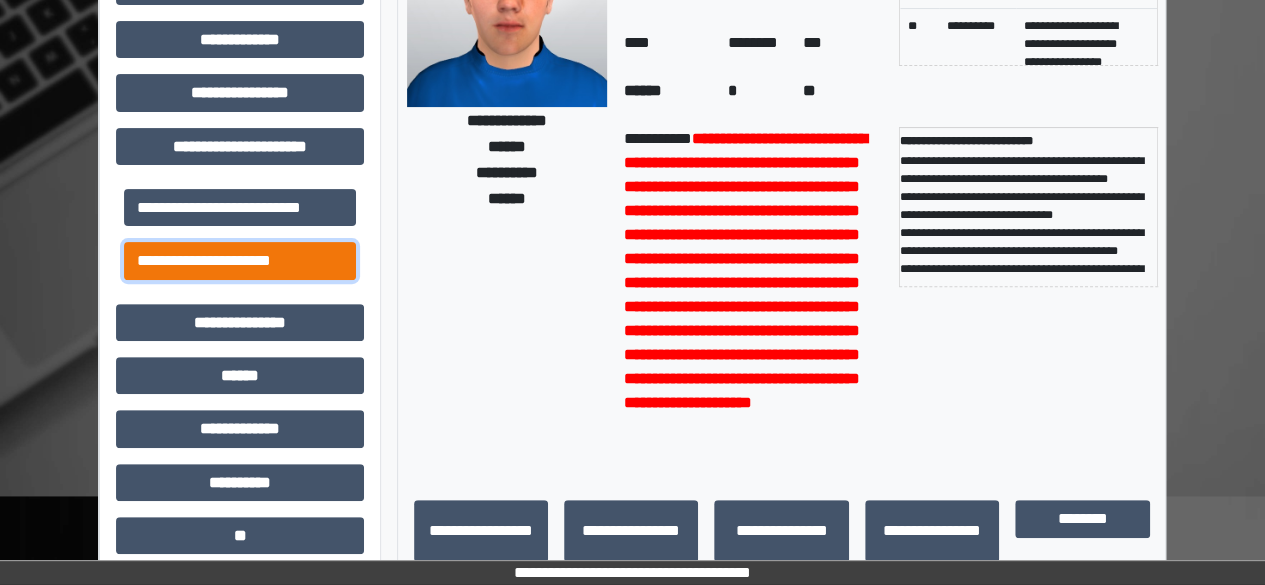 click on "**********" at bounding box center (240, 260) 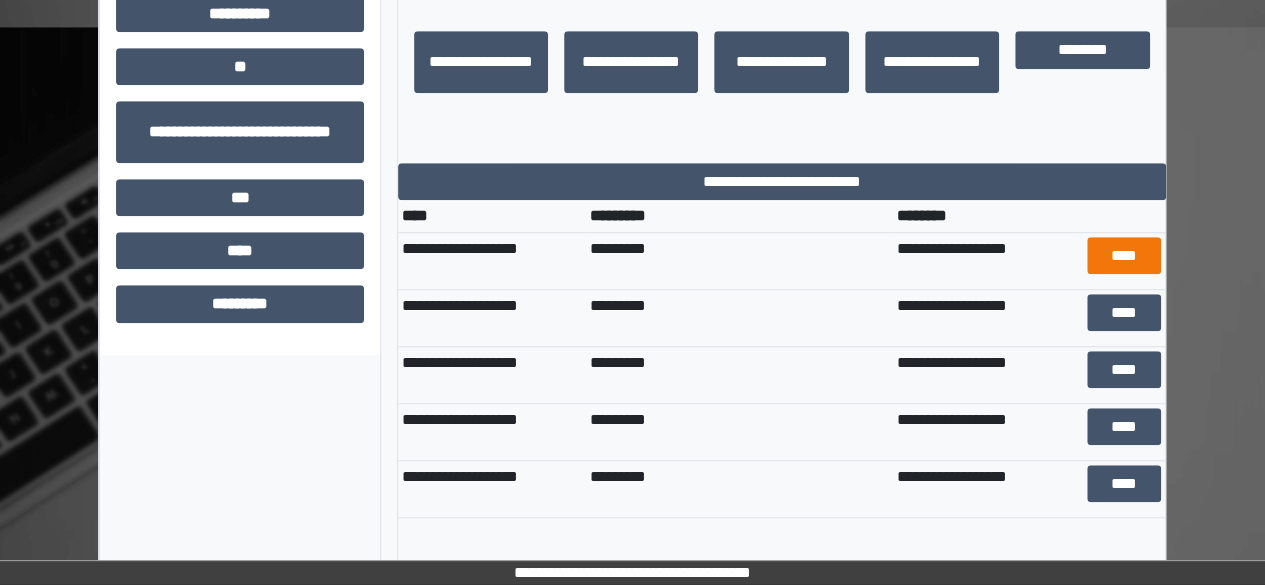 scroll, scrollTop: 700, scrollLeft: 0, axis: vertical 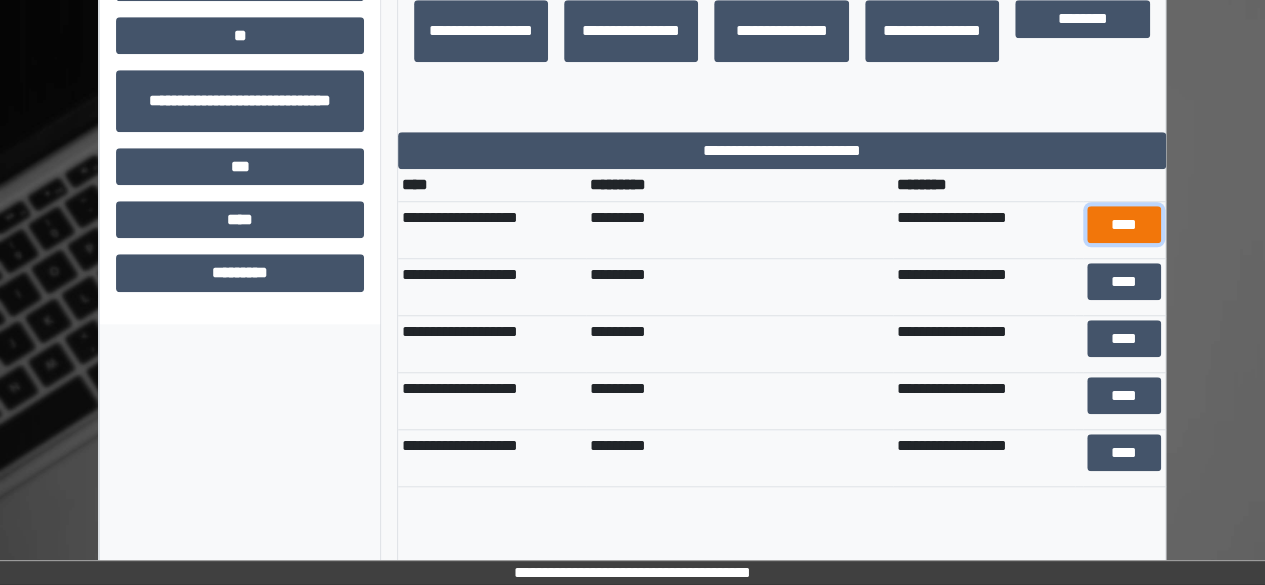 click on "****" at bounding box center [1124, 224] 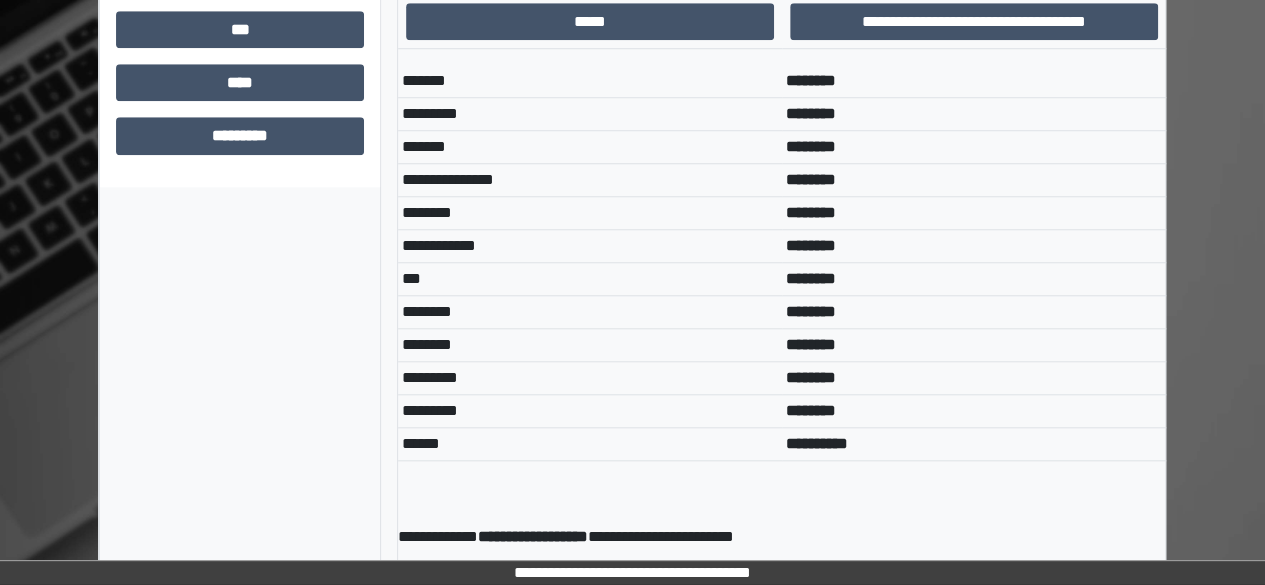scroll, scrollTop: 637, scrollLeft: 0, axis: vertical 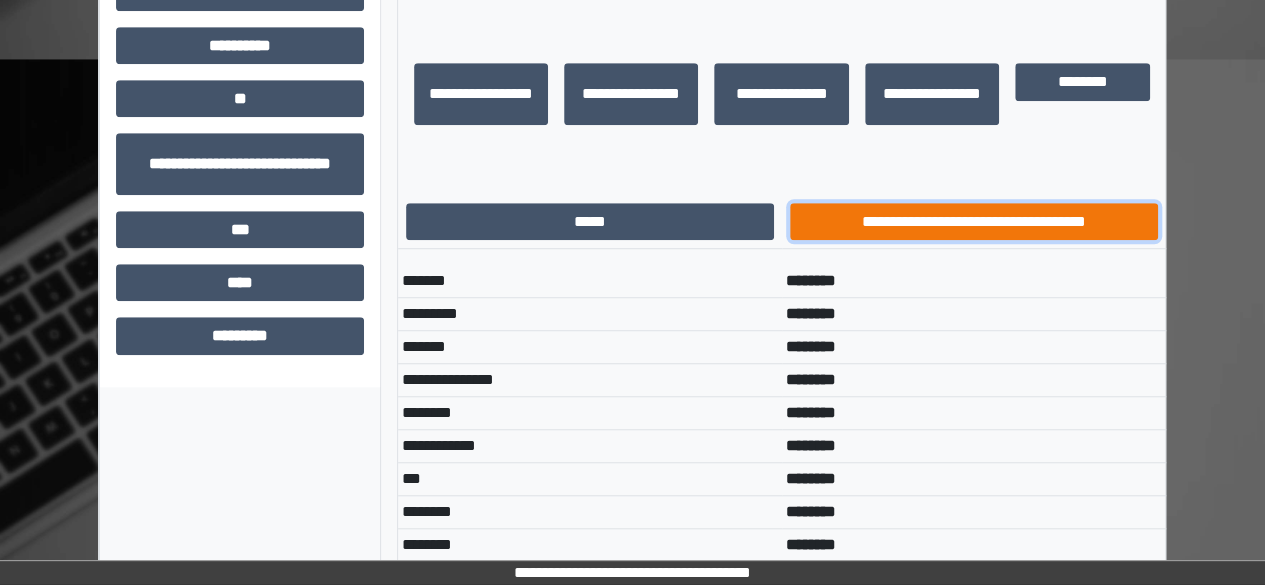 click on "**********" at bounding box center [974, 221] 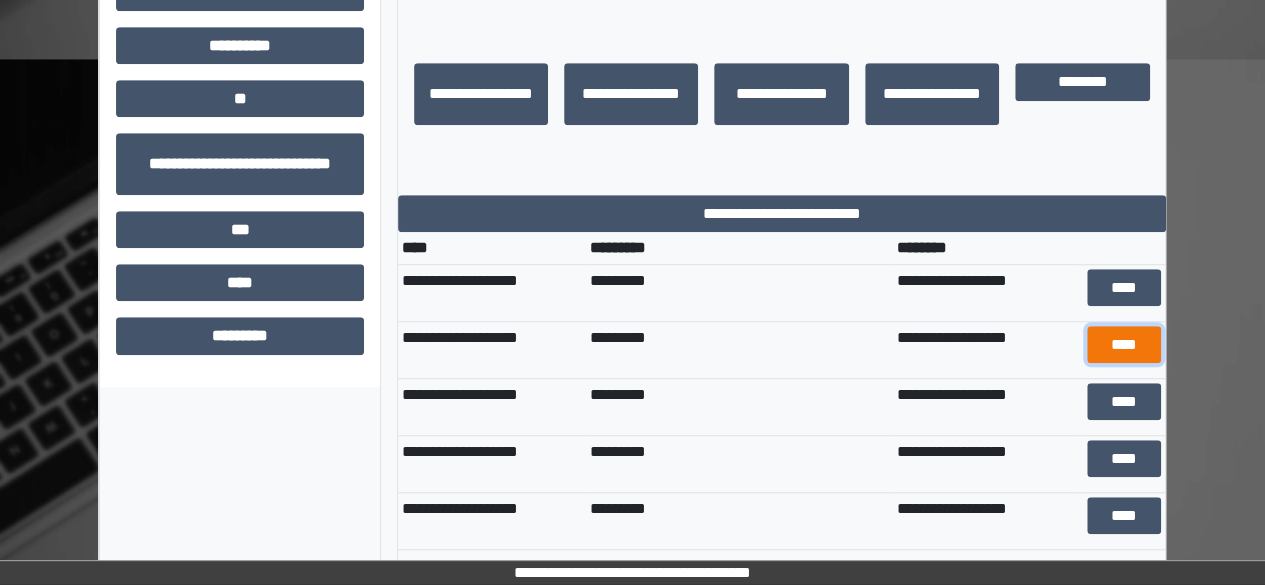 click on "****" at bounding box center (1124, 344) 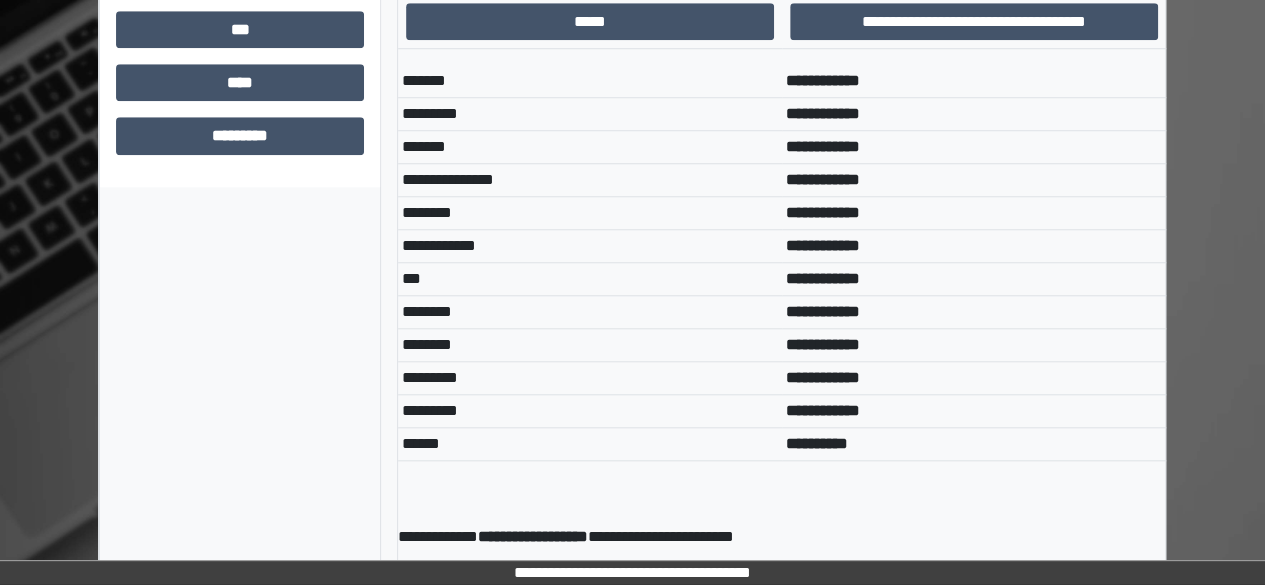 scroll, scrollTop: 737, scrollLeft: 0, axis: vertical 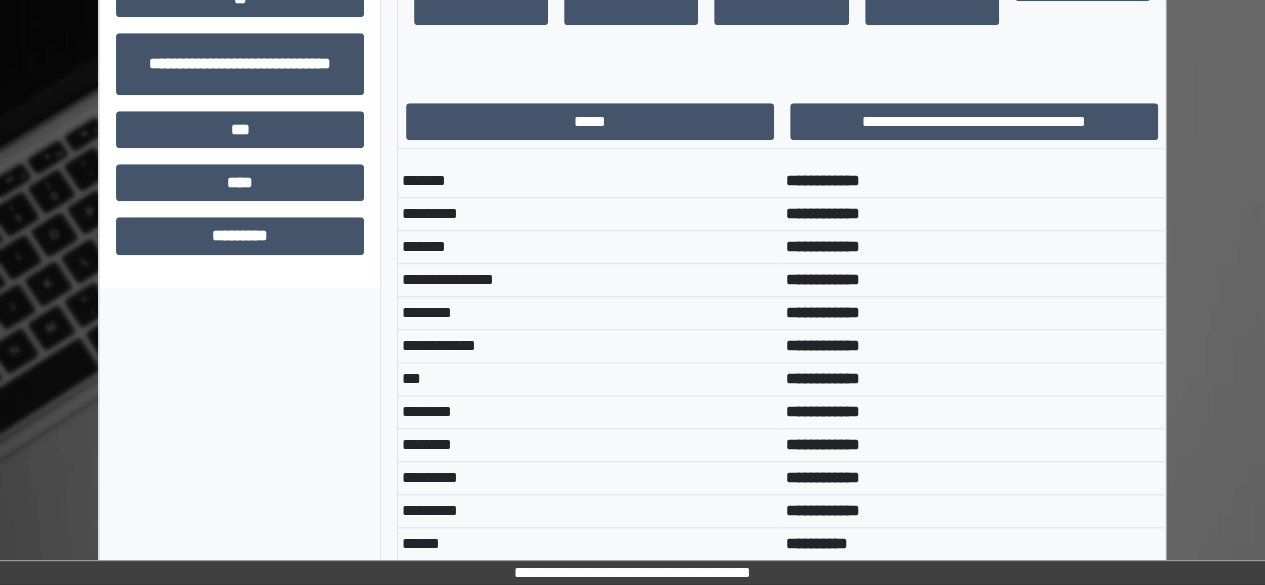 click on "**********" at bounding box center (974, 122) 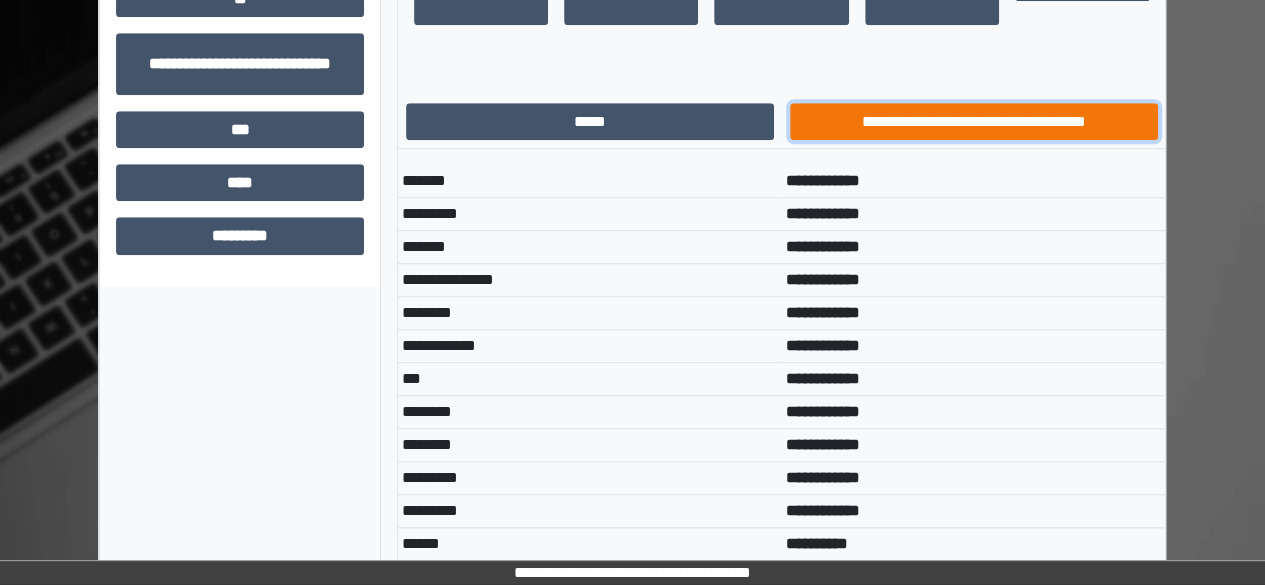 click on "**********" at bounding box center [974, 121] 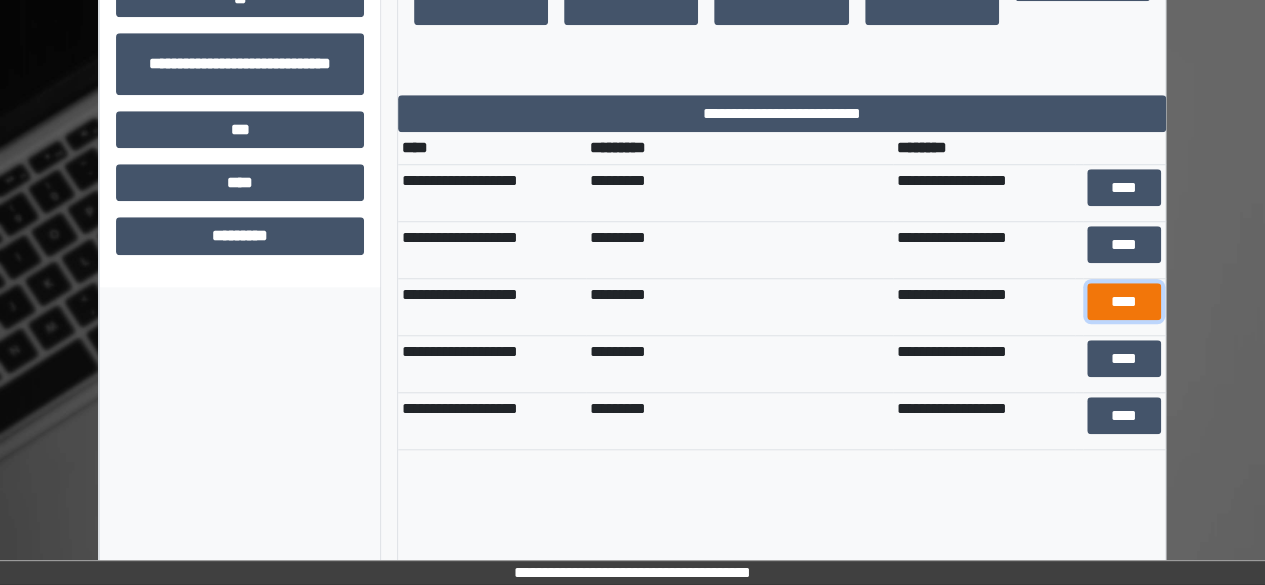 click on "****" at bounding box center (1124, 301) 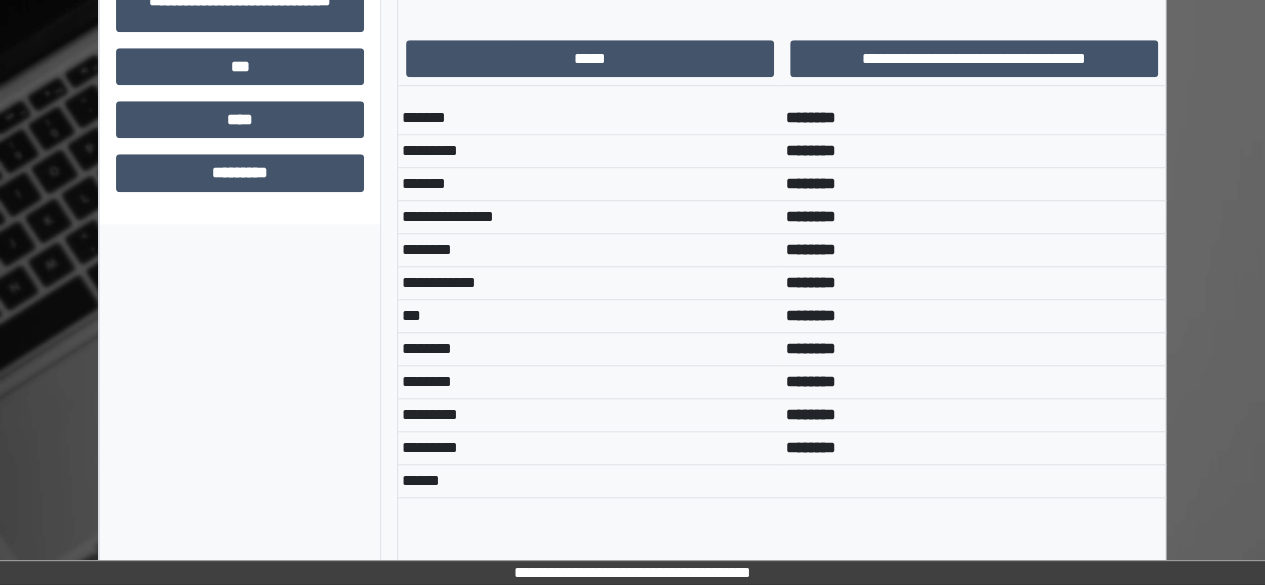 scroll, scrollTop: 637, scrollLeft: 0, axis: vertical 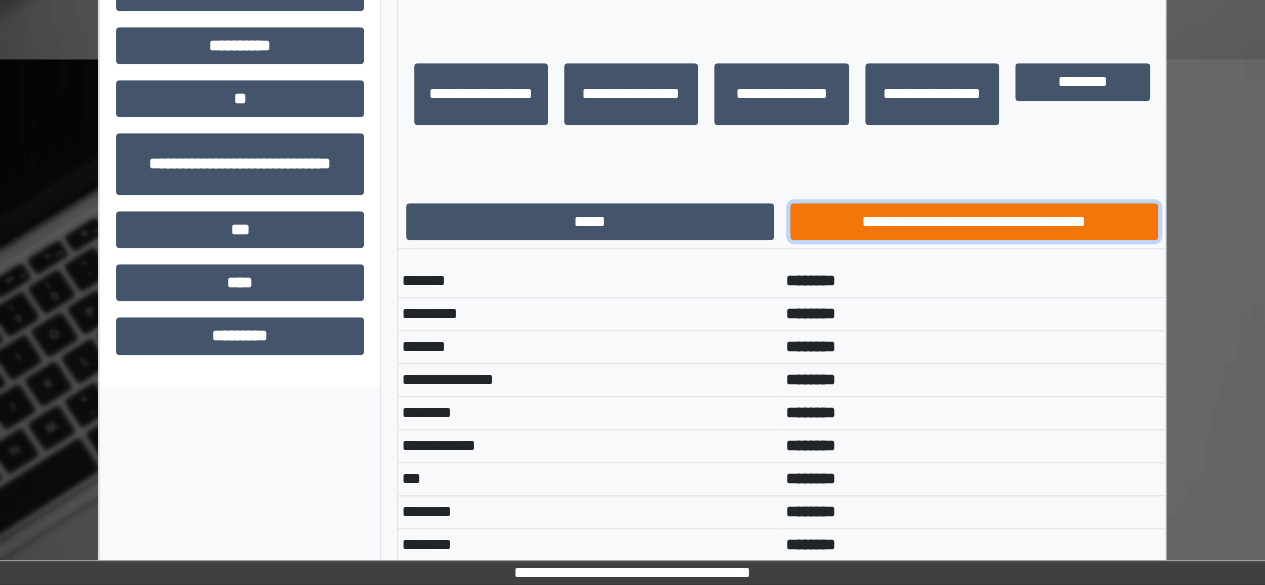 click on "**********" at bounding box center [974, 221] 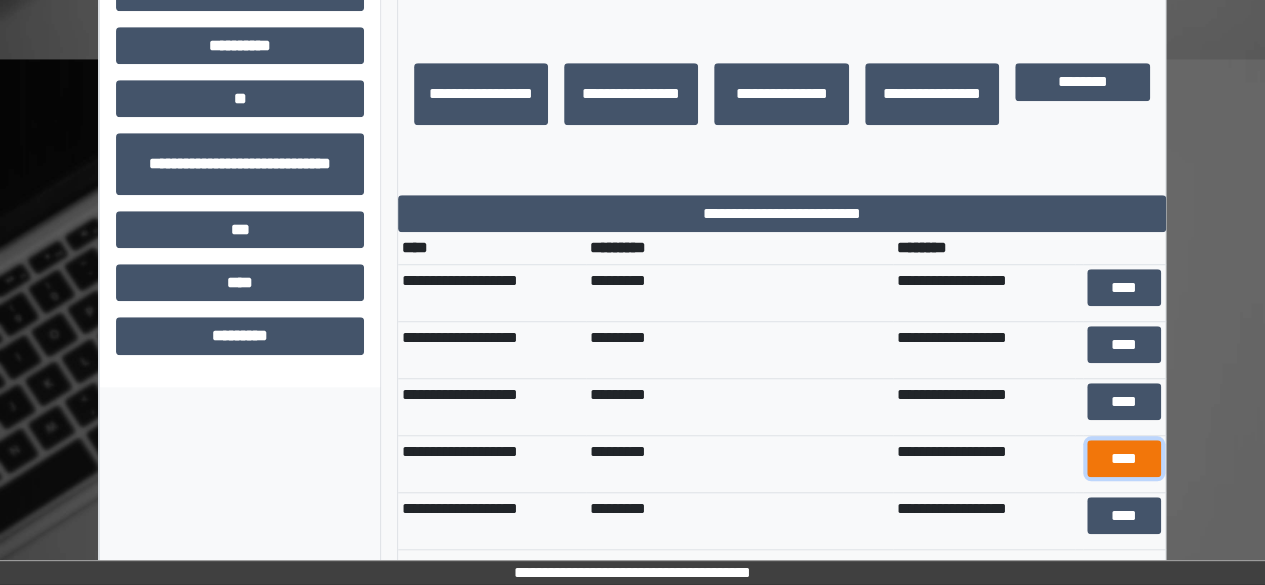 click on "****" at bounding box center [1124, 458] 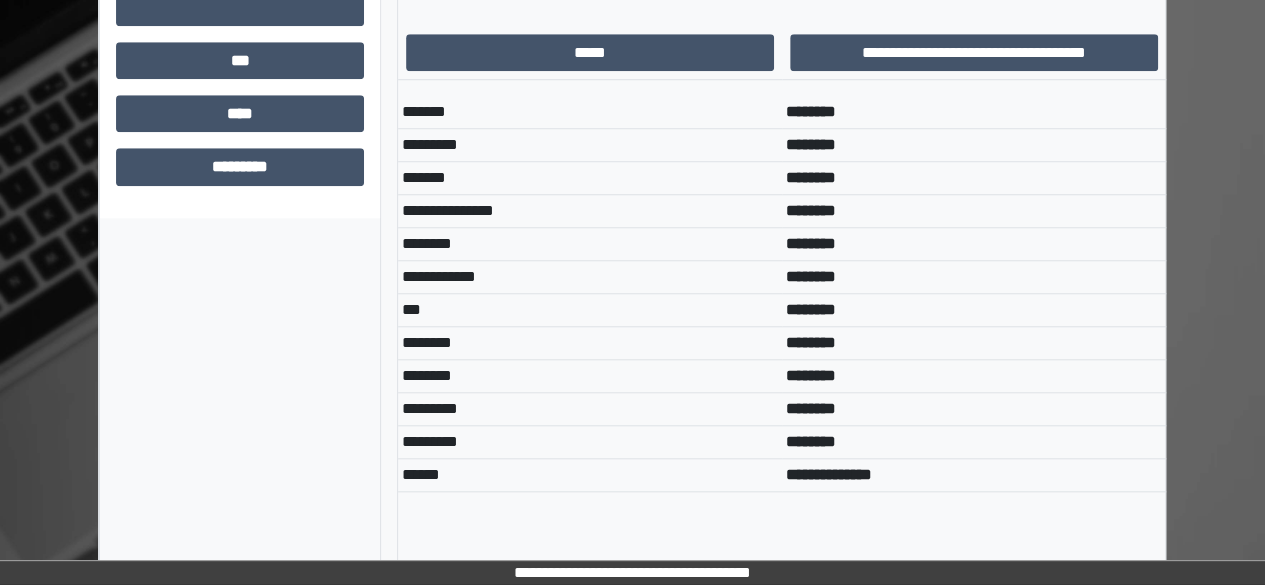 scroll, scrollTop: 837, scrollLeft: 0, axis: vertical 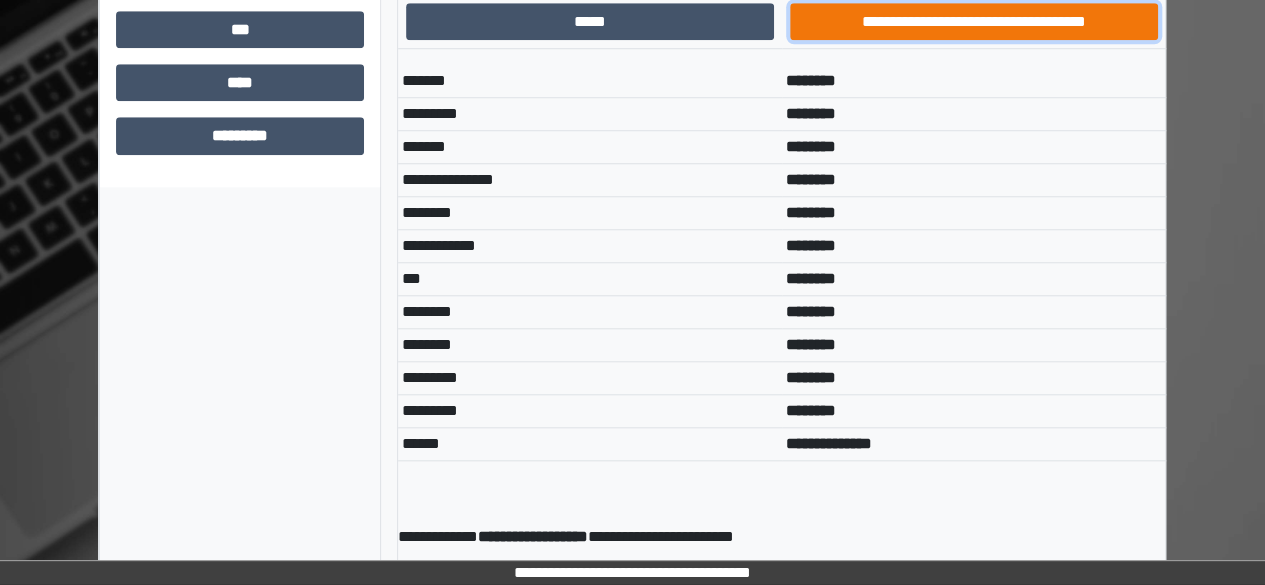 click on "**********" at bounding box center [974, 21] 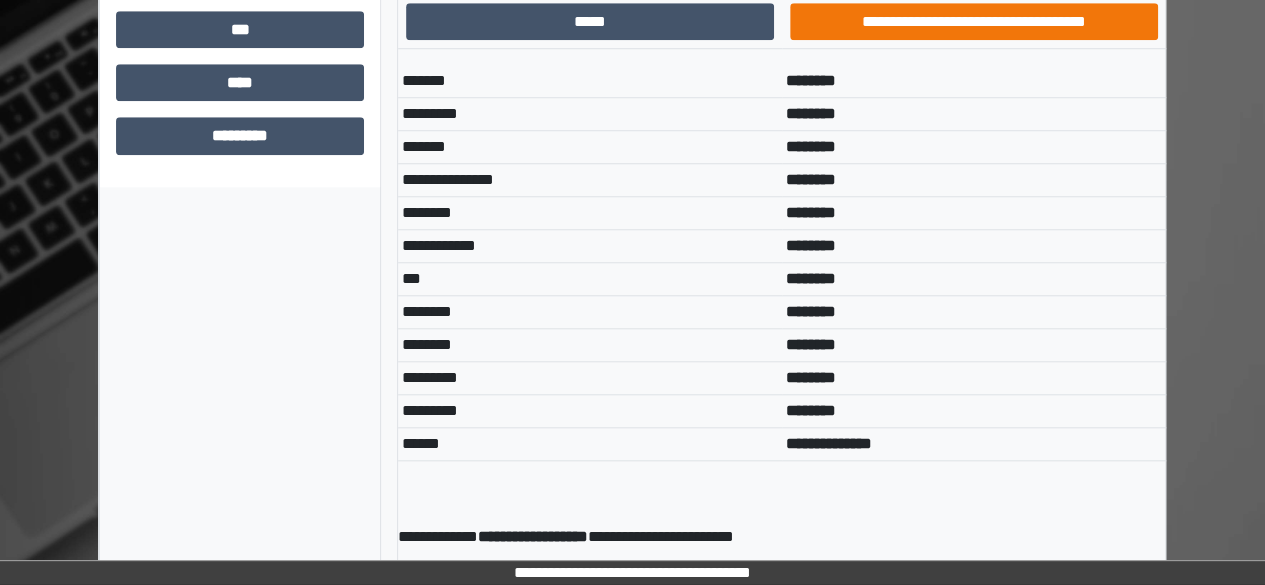 scroll, scrollTop: 818, scrollLeft: 0, axis: vertical 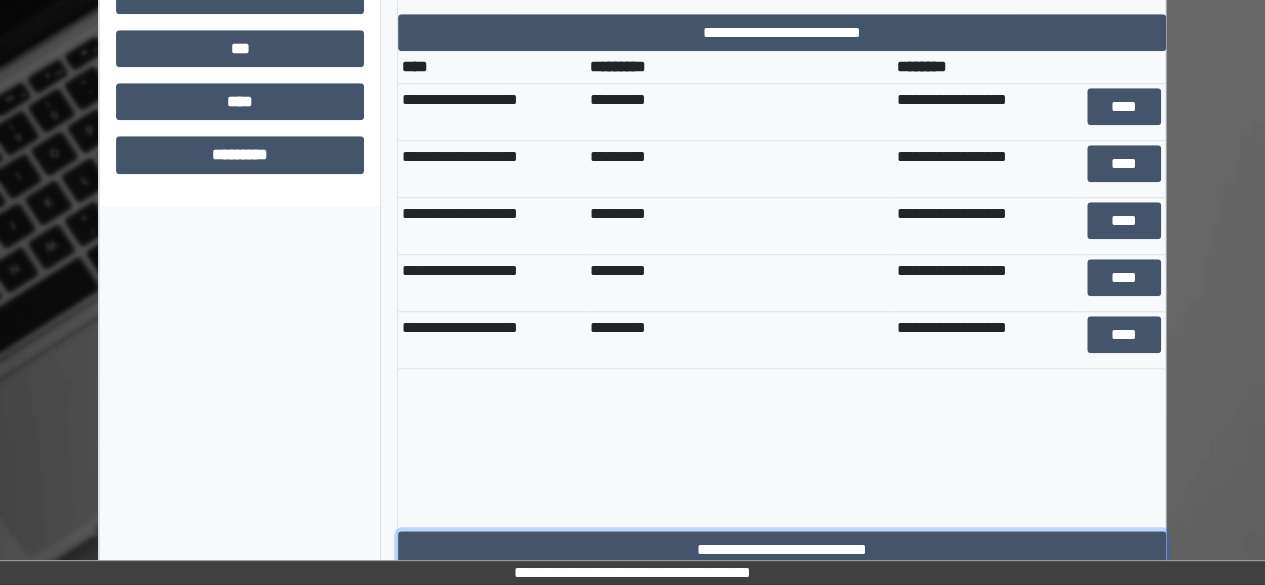 click on "**********" at bounding box center (782, 549) 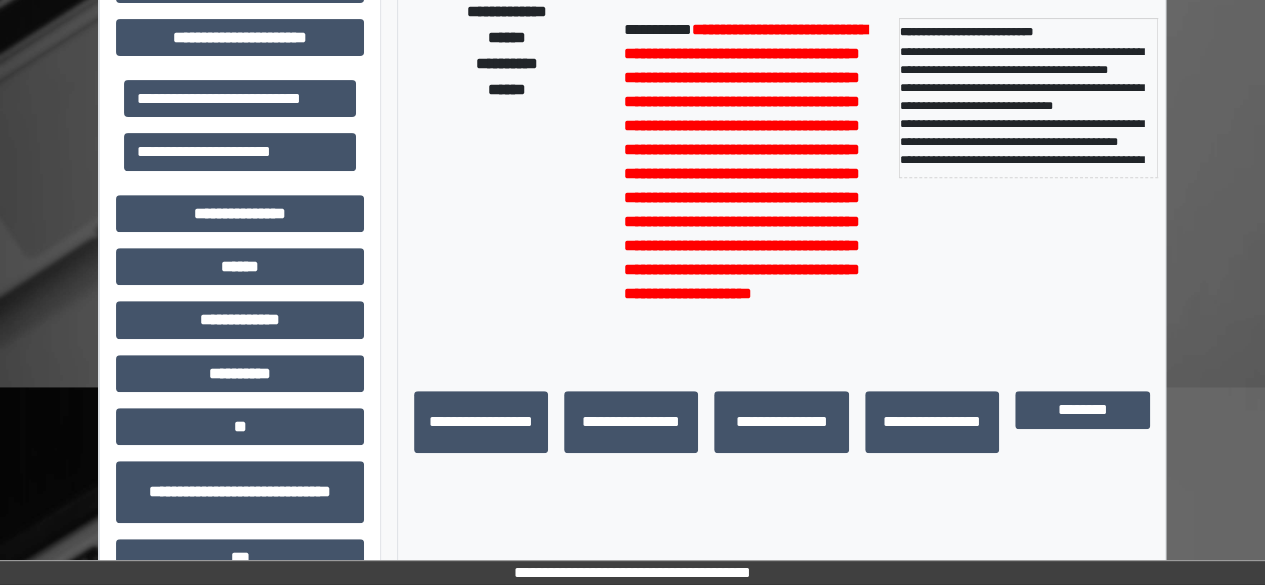scroll, scrollTop: 155, scrollLeft: 0, axis: vertical 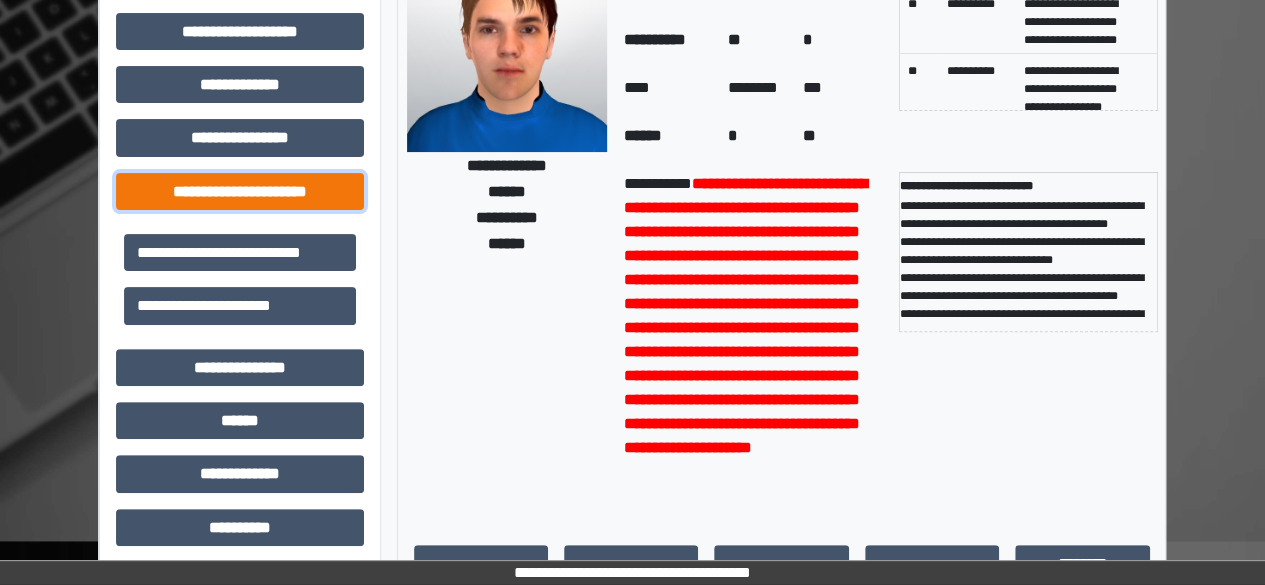 click on "**********" at bounding box center (240, 191) 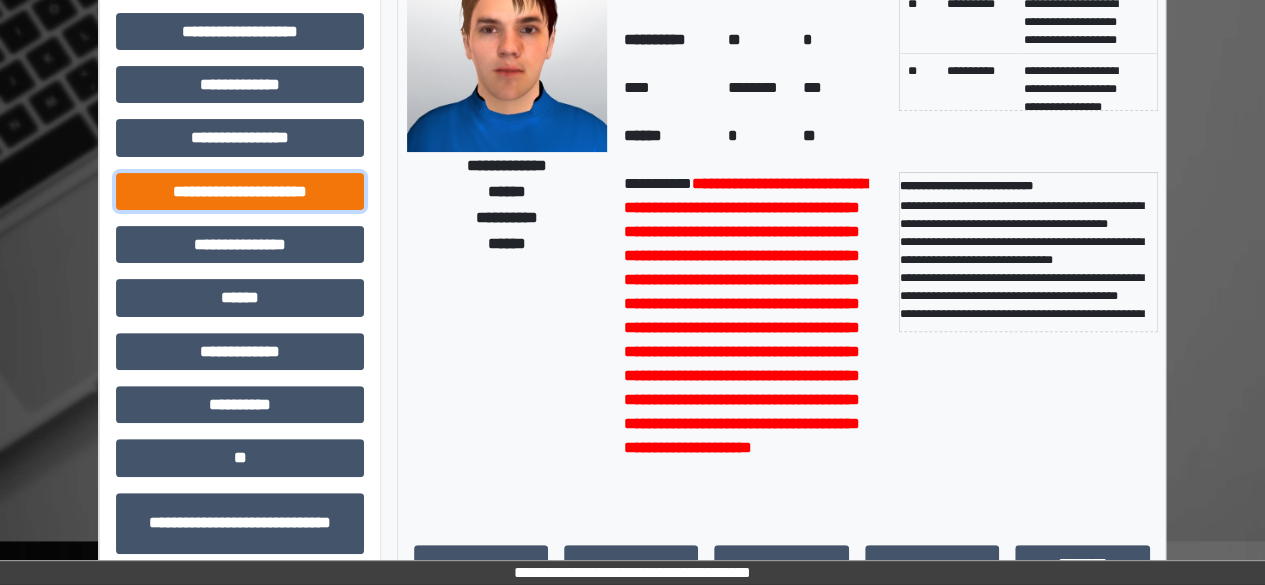 click on "**********" at bounding box center (240, 191) 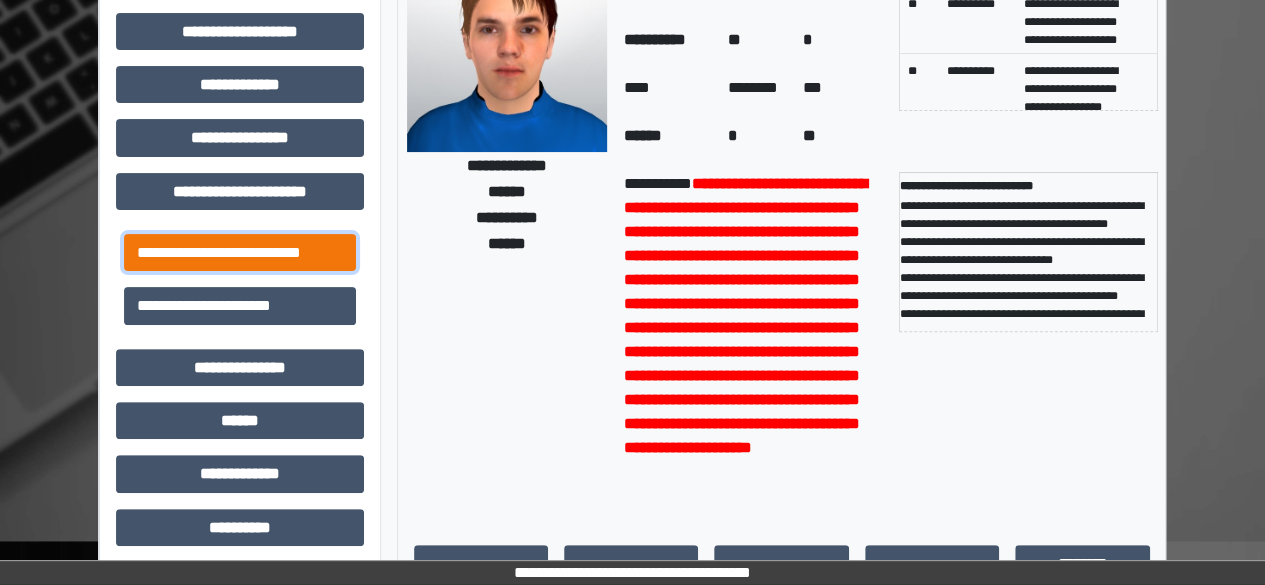 click on "**********" at bounding box center [240, 252] 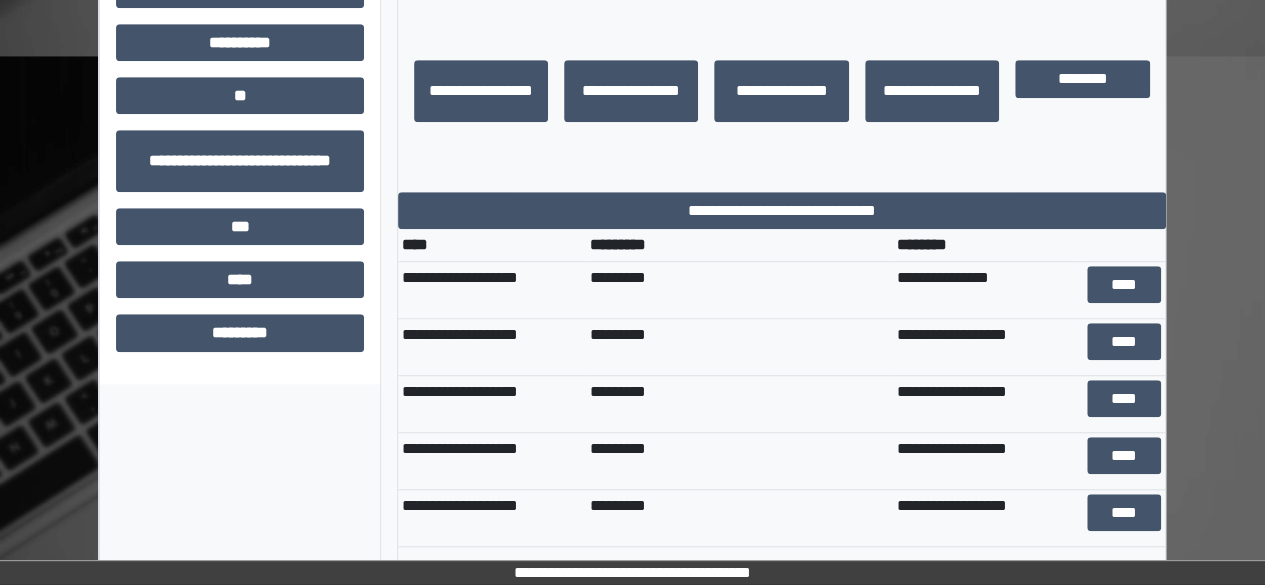 scroll, scrollTop: 655, scrollLeft: 0, axis: vertical 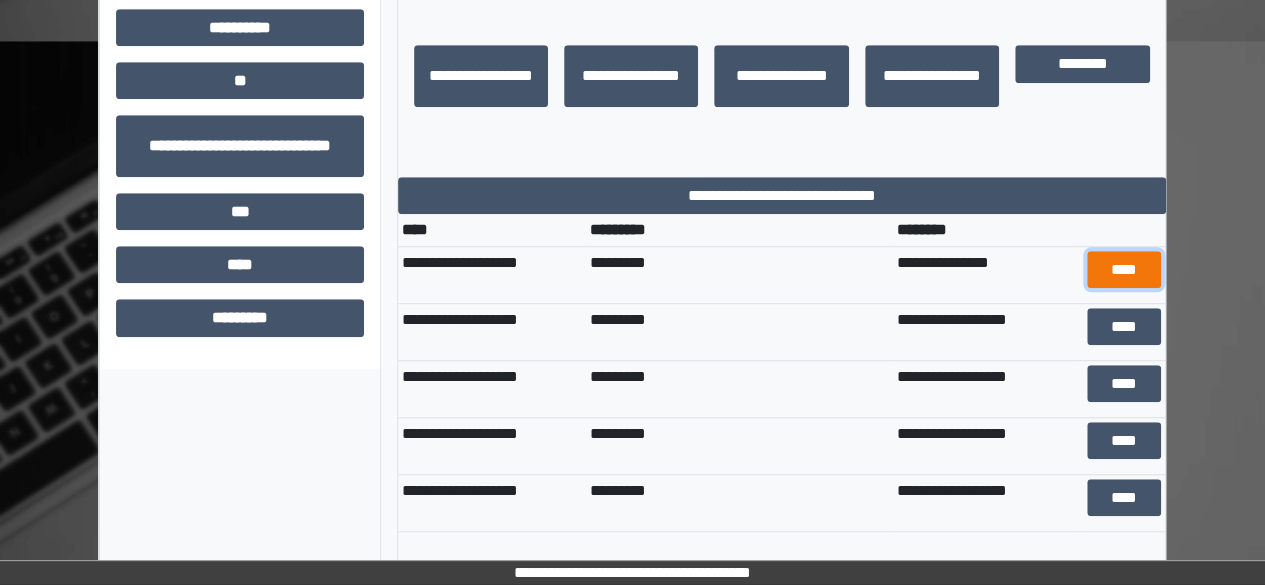 click on "****" at bounding box center (1124, 269) 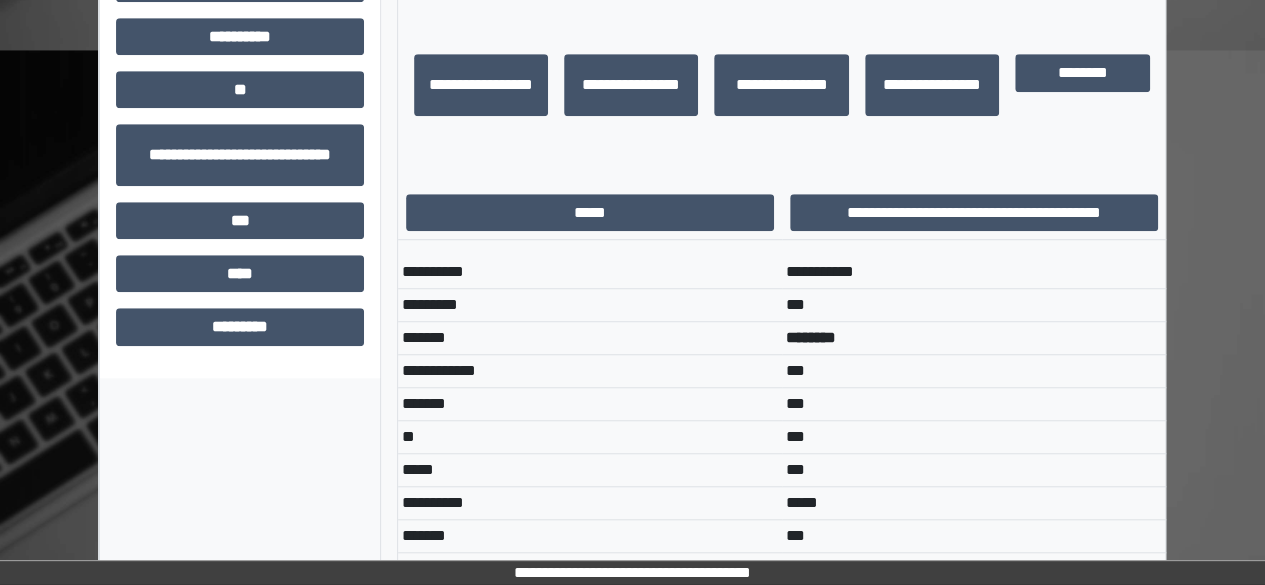 scroll, scrollTop: 602, scrollLeft: 0, axis: vertical 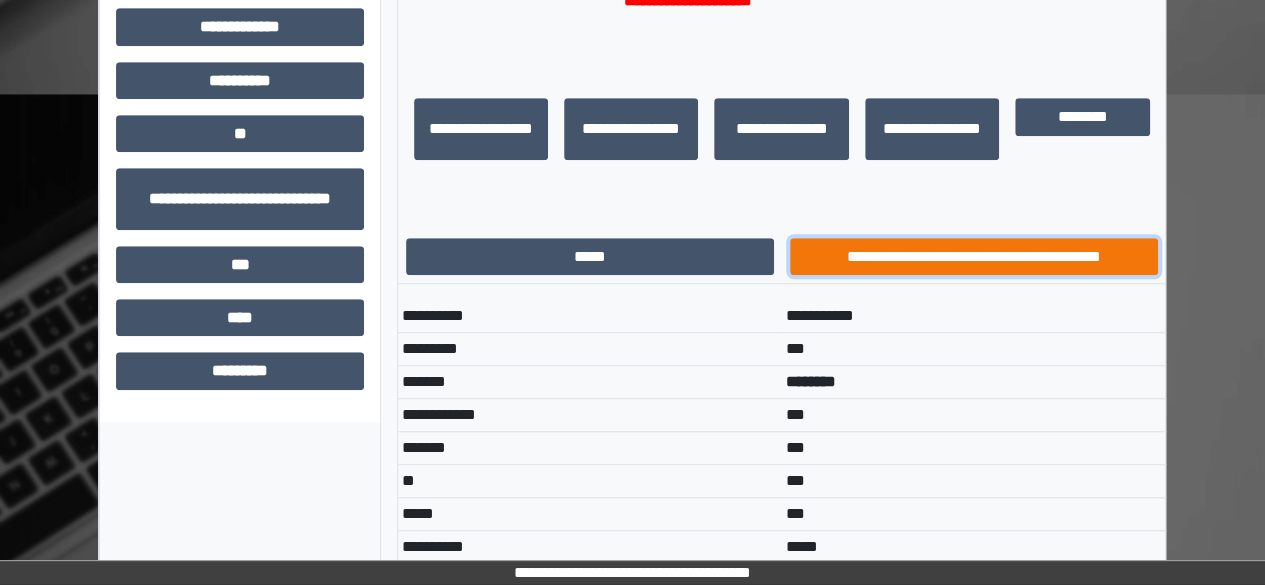 click on "**********" at bounding box center [974, 256] 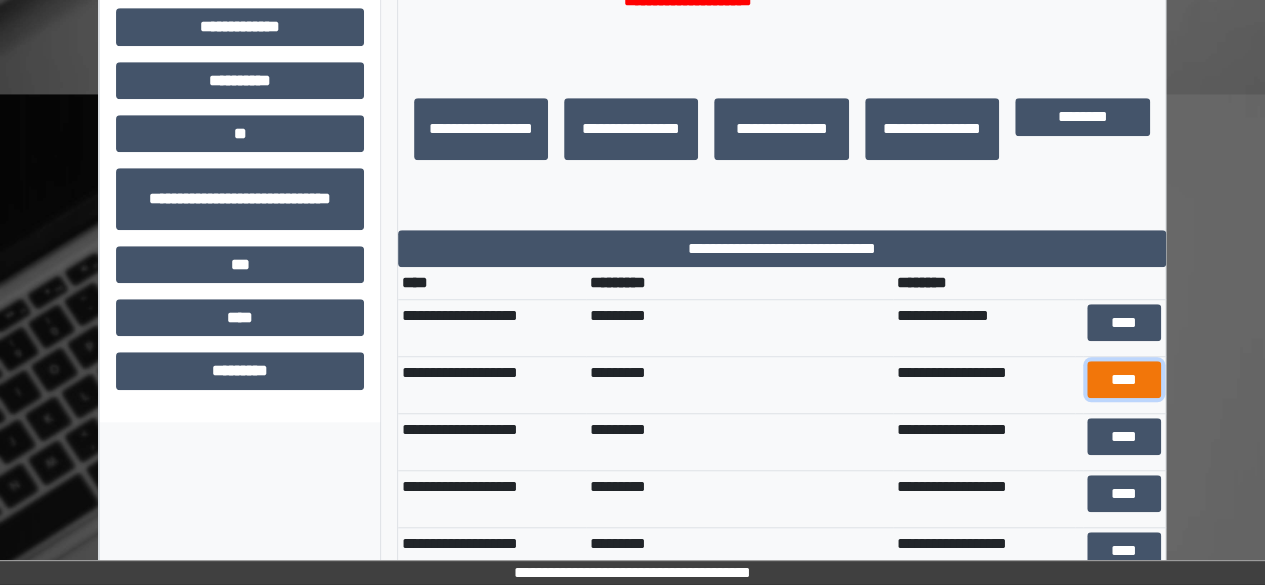click on "****" at bounding box center (1124, 379) 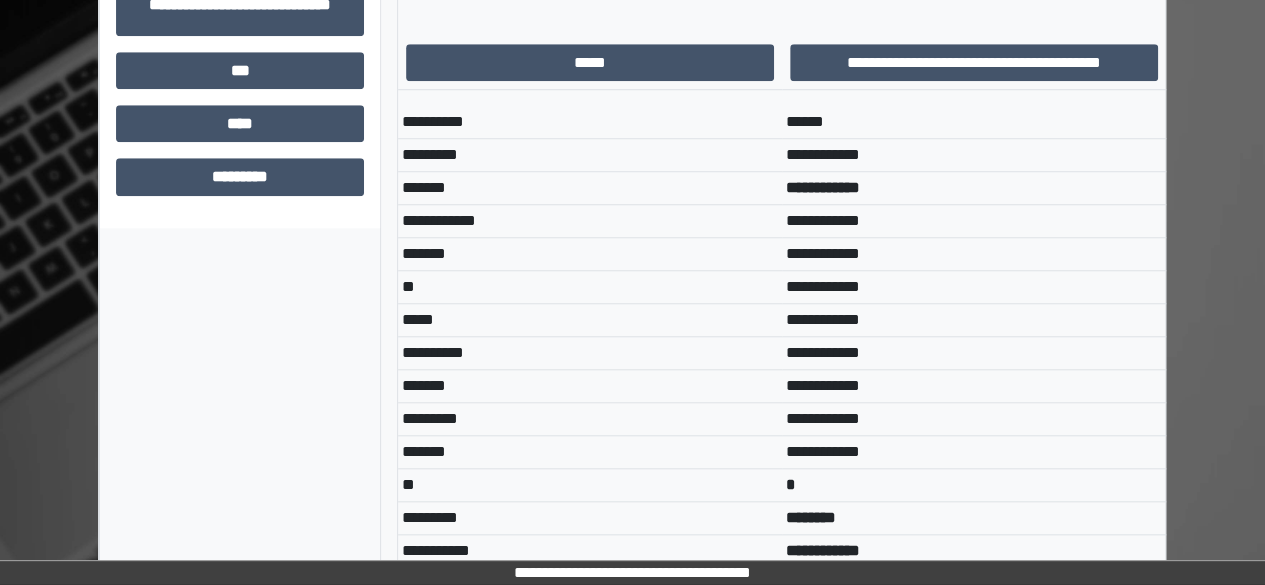 scroll, scrollTop: 602, scrollLeft: 0, axis: vertical 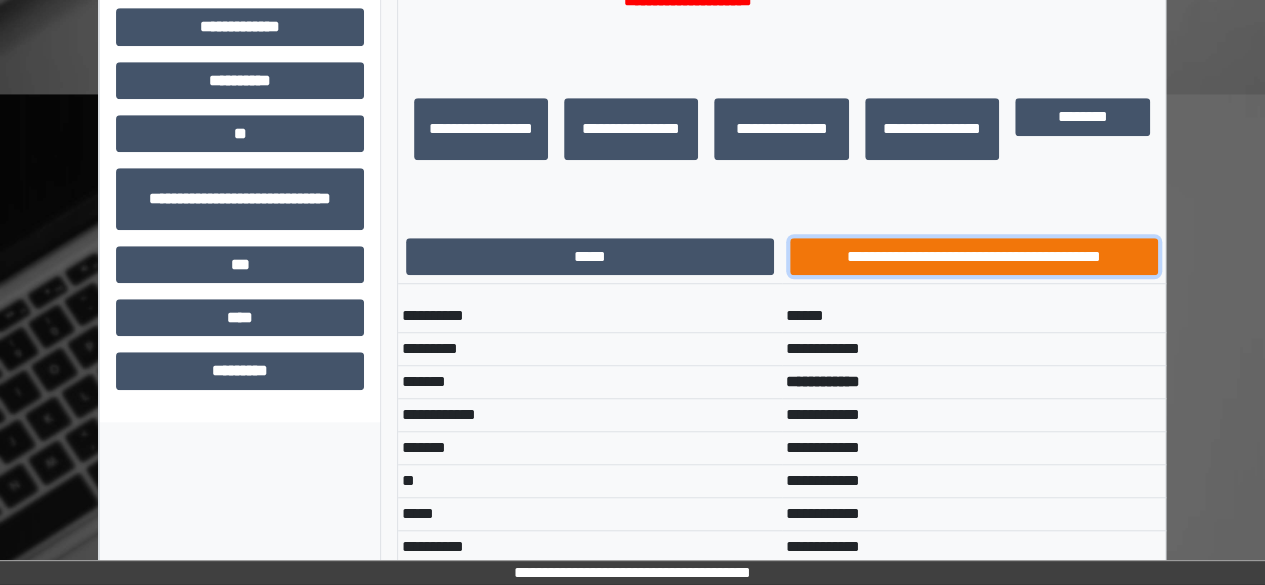 click on "**********" at bounding box center (974, 256) 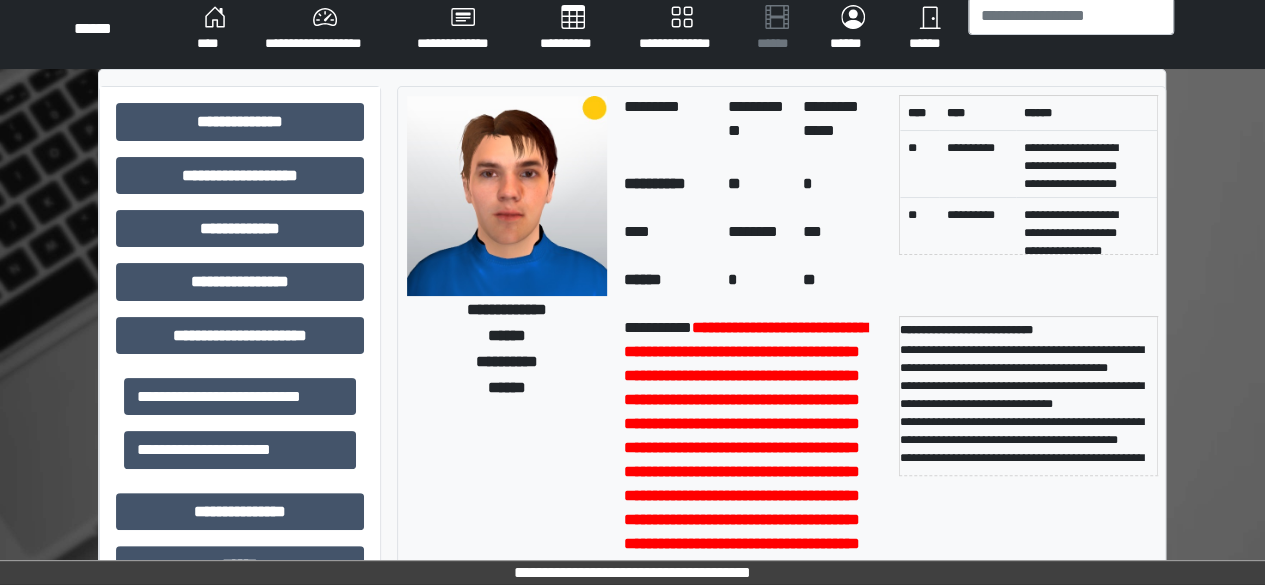 scroll, scrollTop: 0, scrollLeft: 0, axis: both 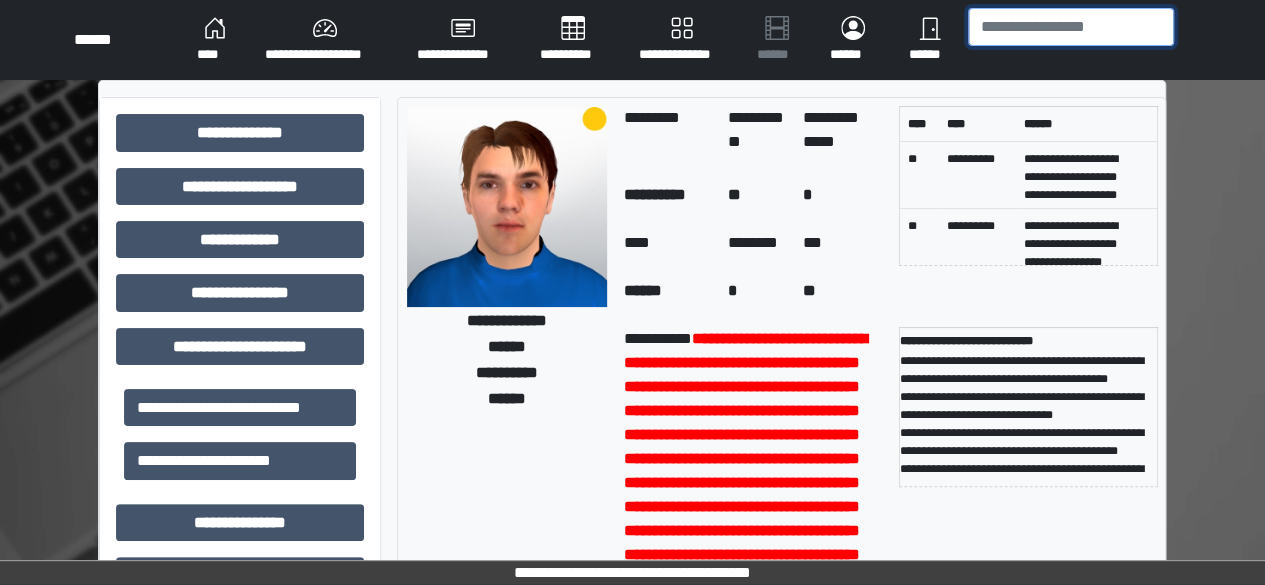 click at bounding box center [1071, 27] 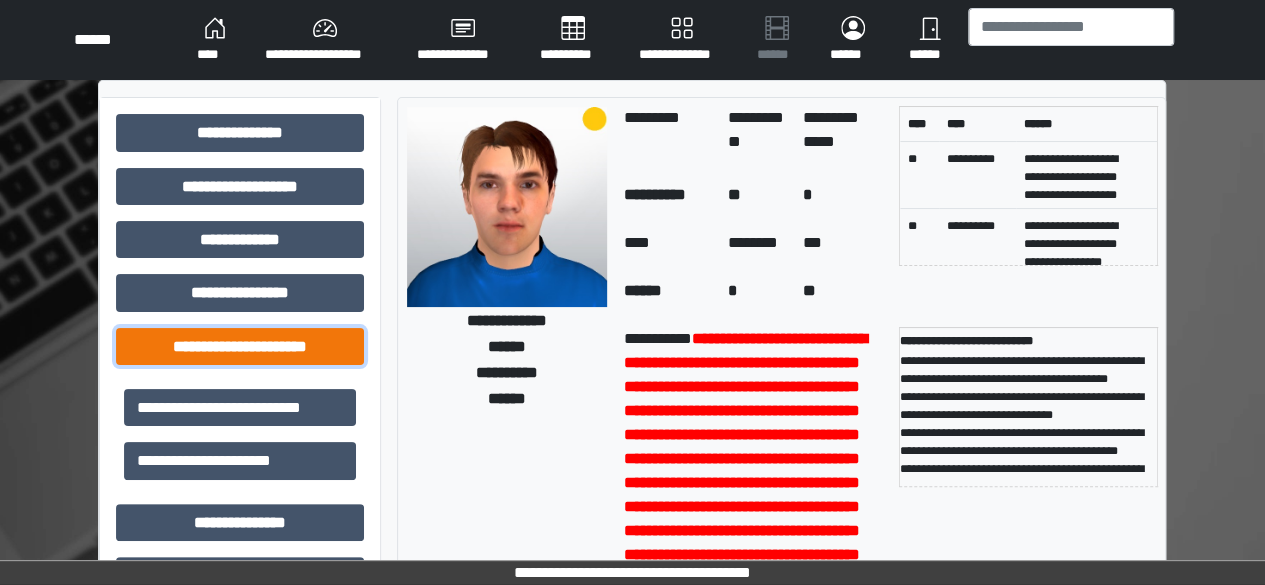 click on "**********" at bounding box center (240, 346) 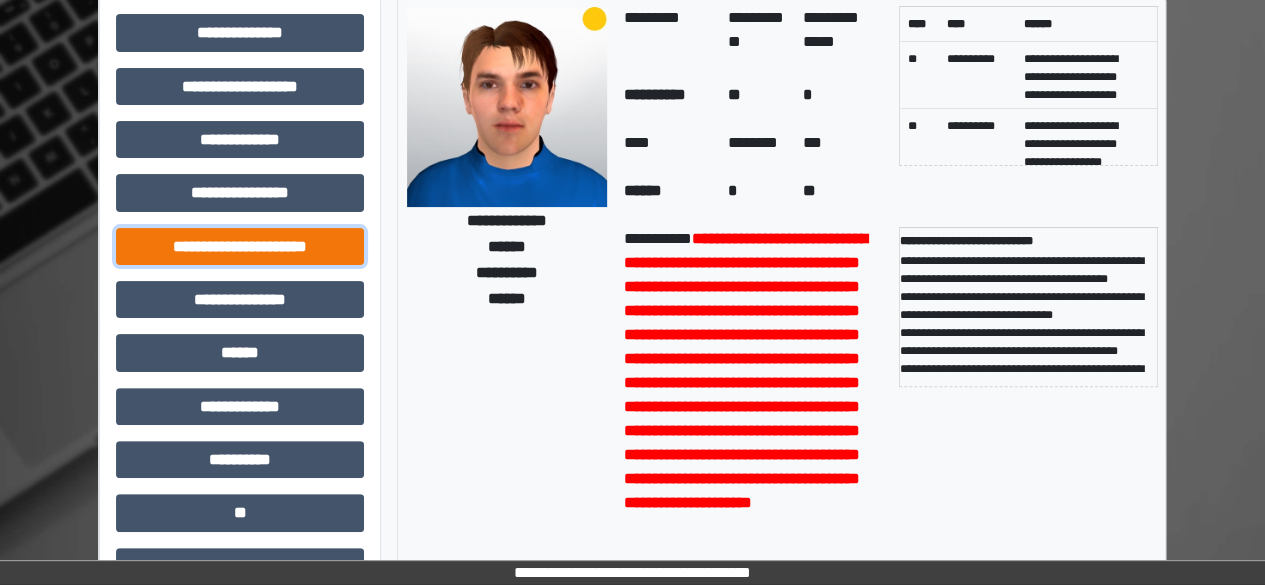 scroll, scrollTop: 200, scrollLeft: 0, axis: vertical 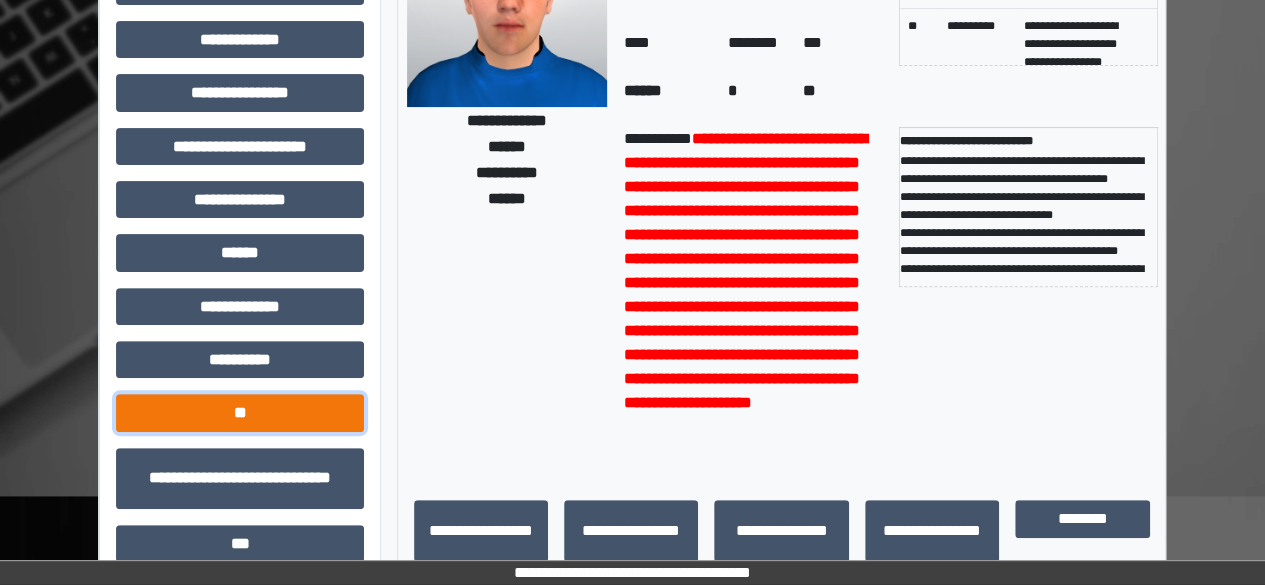click on "**" at bounding box center [240, 412] 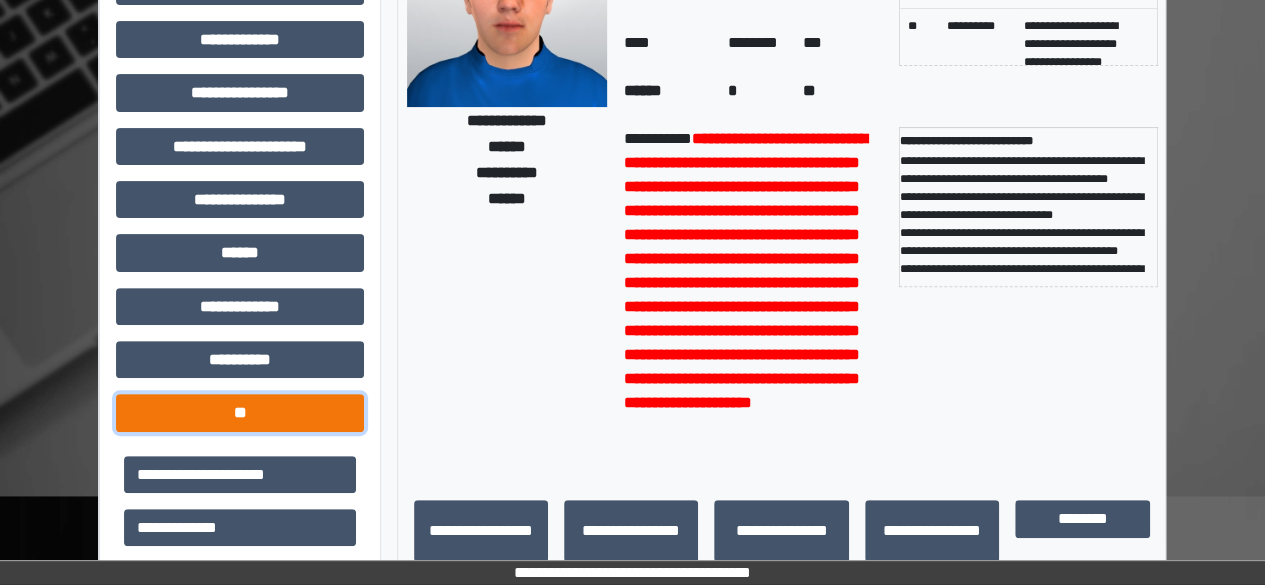 scroll, scrollTop: 400, scrollLeft: 0, axis: vertical 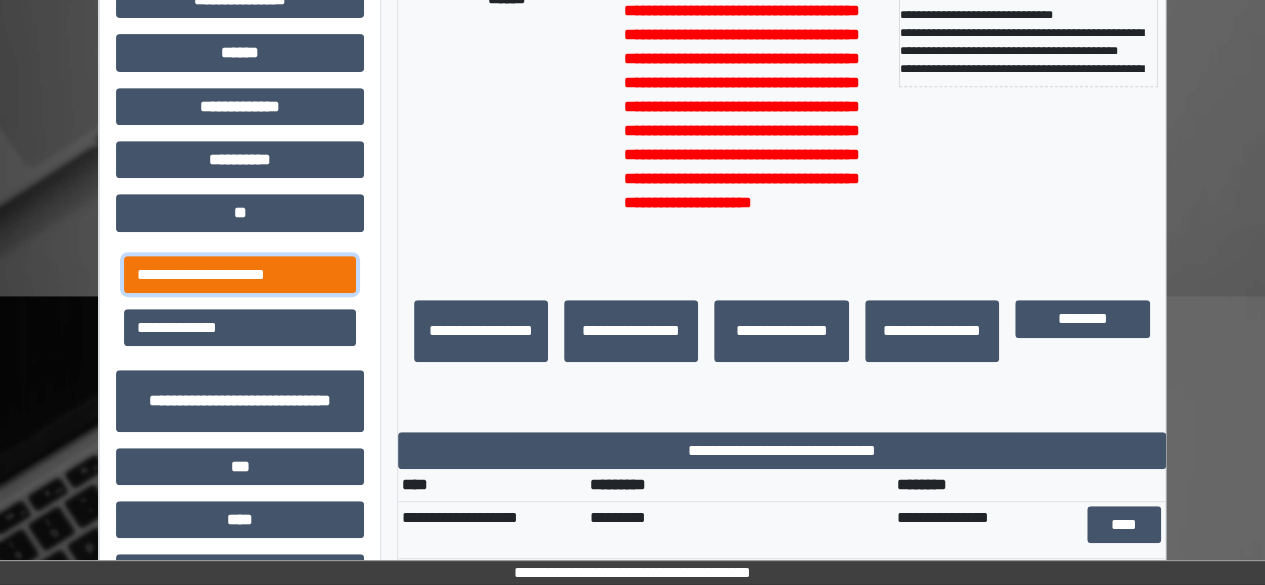 click on "**********" at bounding box center (240, 274) 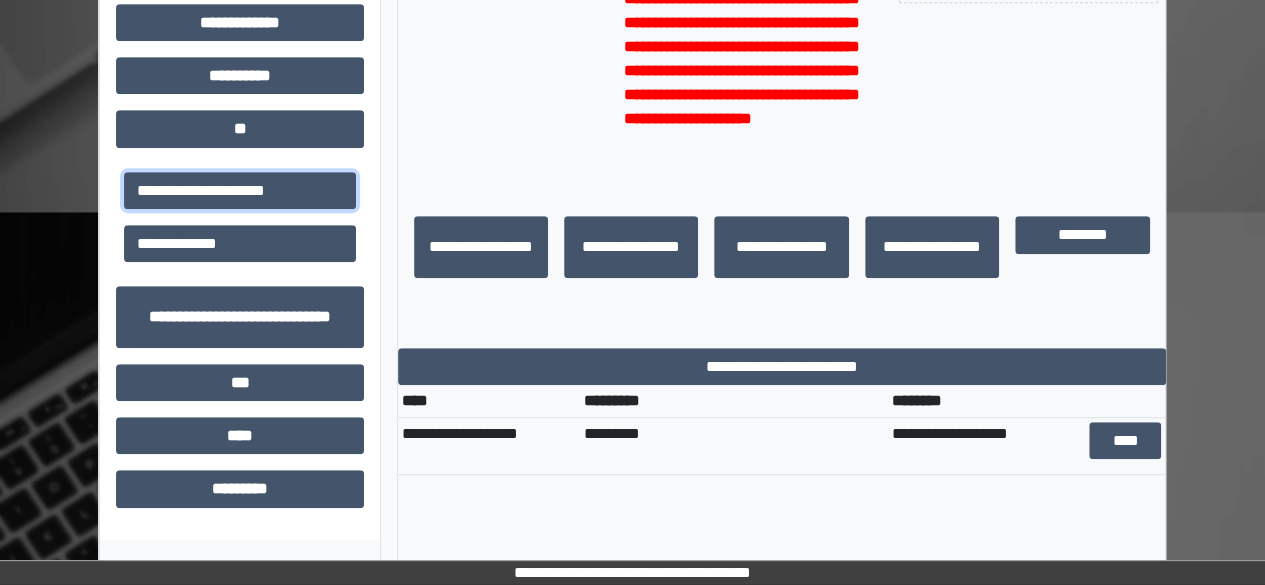scroll, scrollTop: 600, scrollLeft: 0, axis: vertical 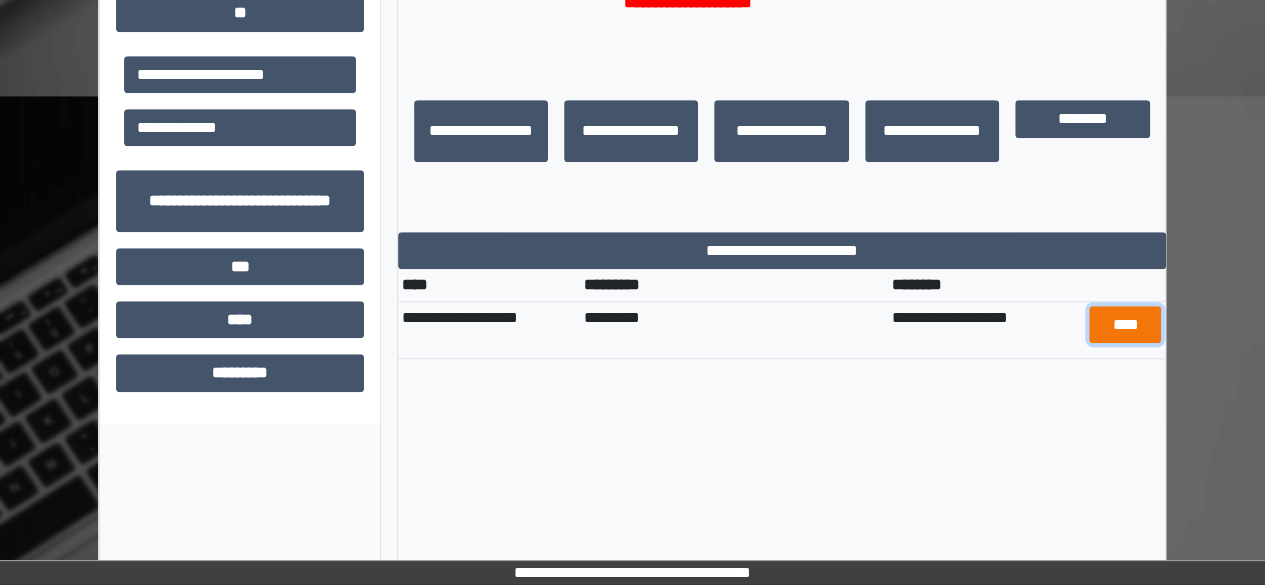 click on "****" at bounding box center [1125, 324] 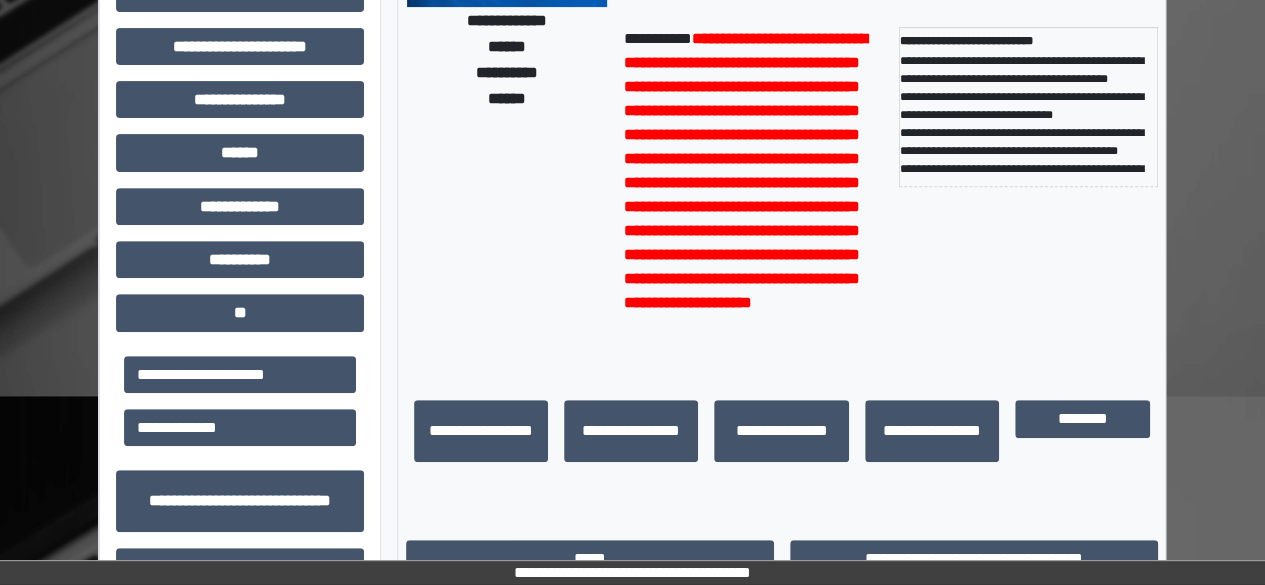 scroll, scrollTop: 0, scrollLeft: 0, axis: both 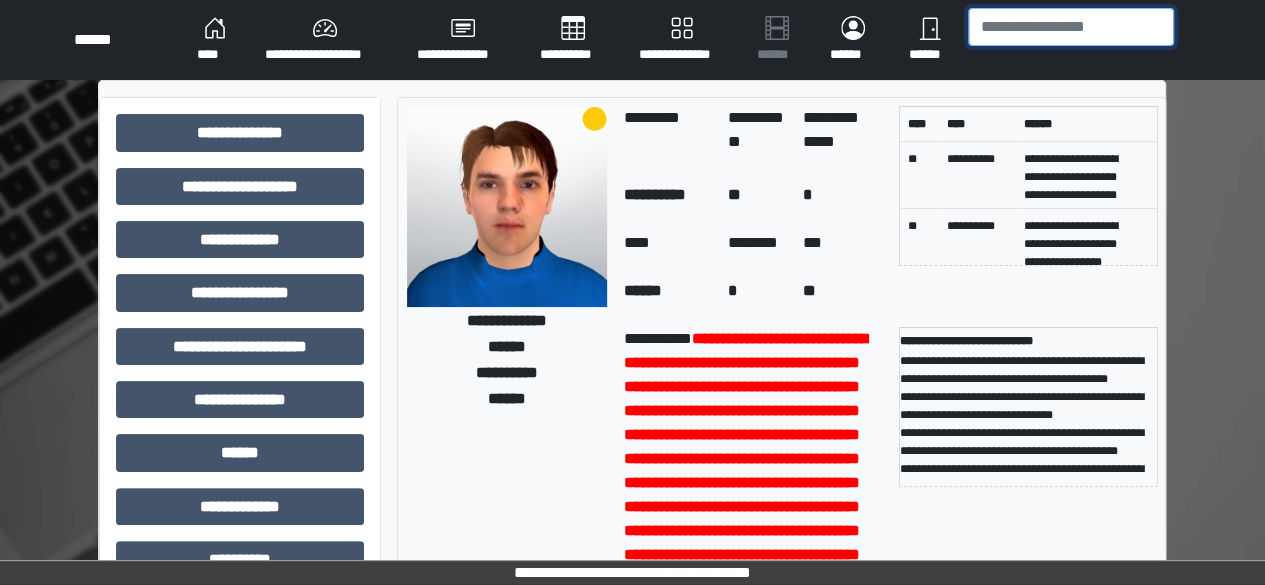 click at bounding box center [1071, 27] 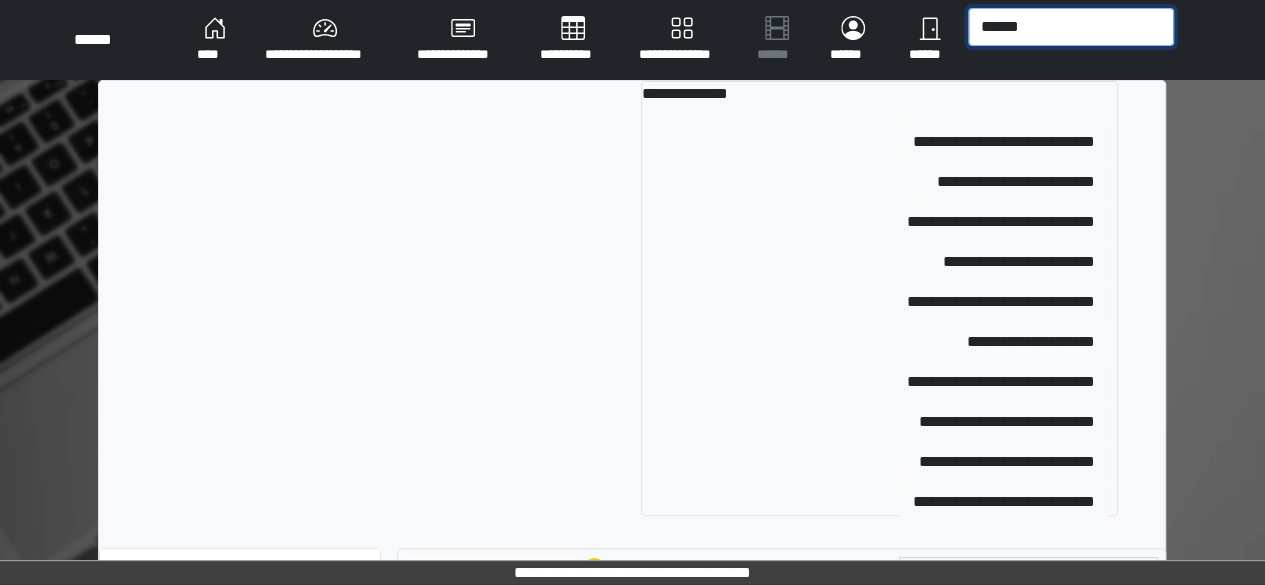 type on "******" 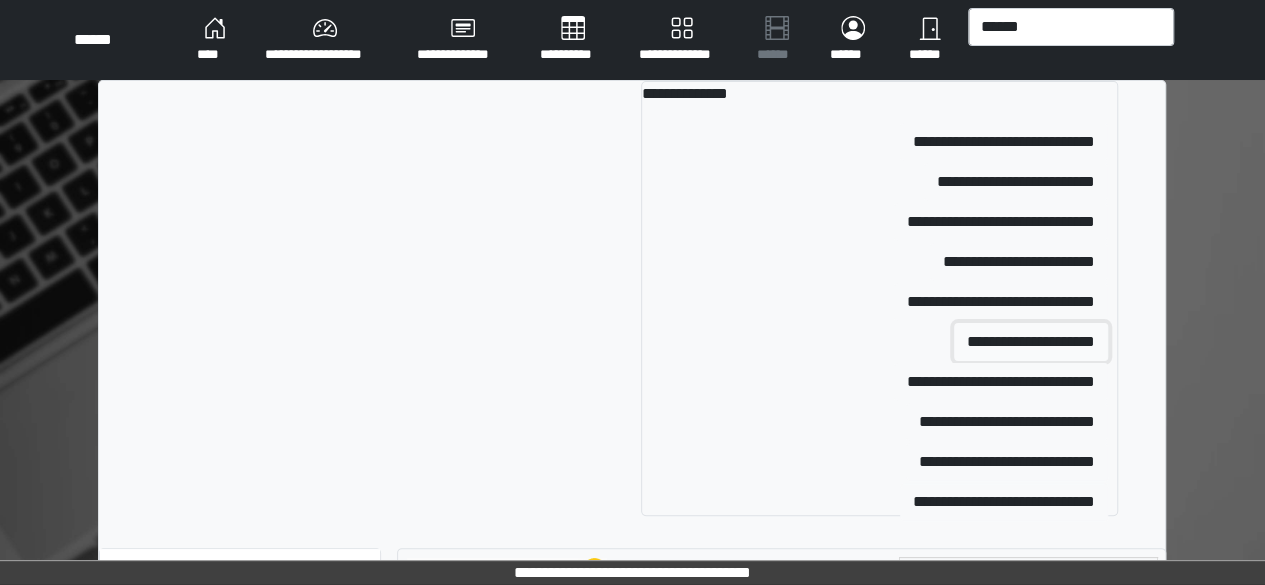 click on "**********" at bounding box center [1031, 342] 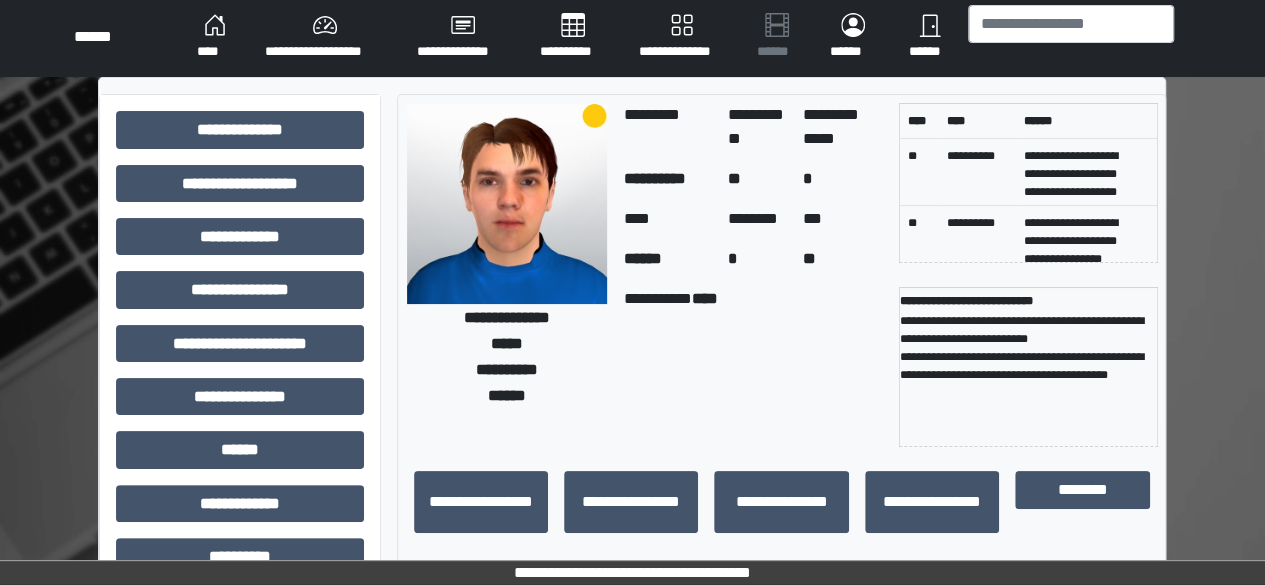 scroll, scrollTop: 0, scrollLeft: 0, axis: both 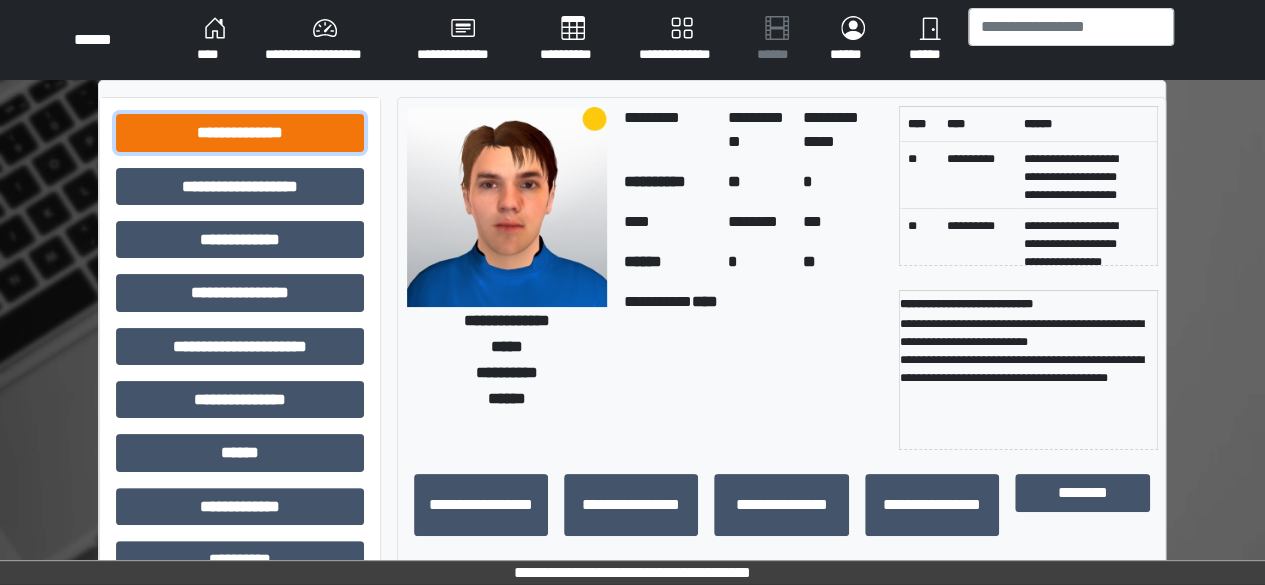 click on "**********" at bounding box center (240, 132) 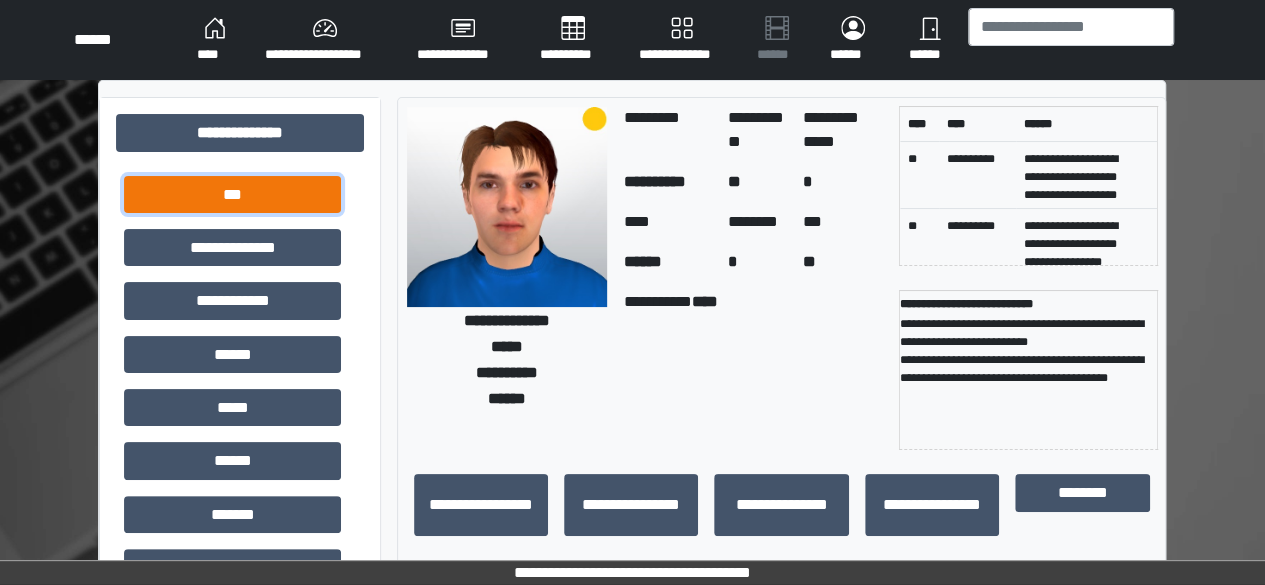 click on "***" at bounding box center (232, 194) 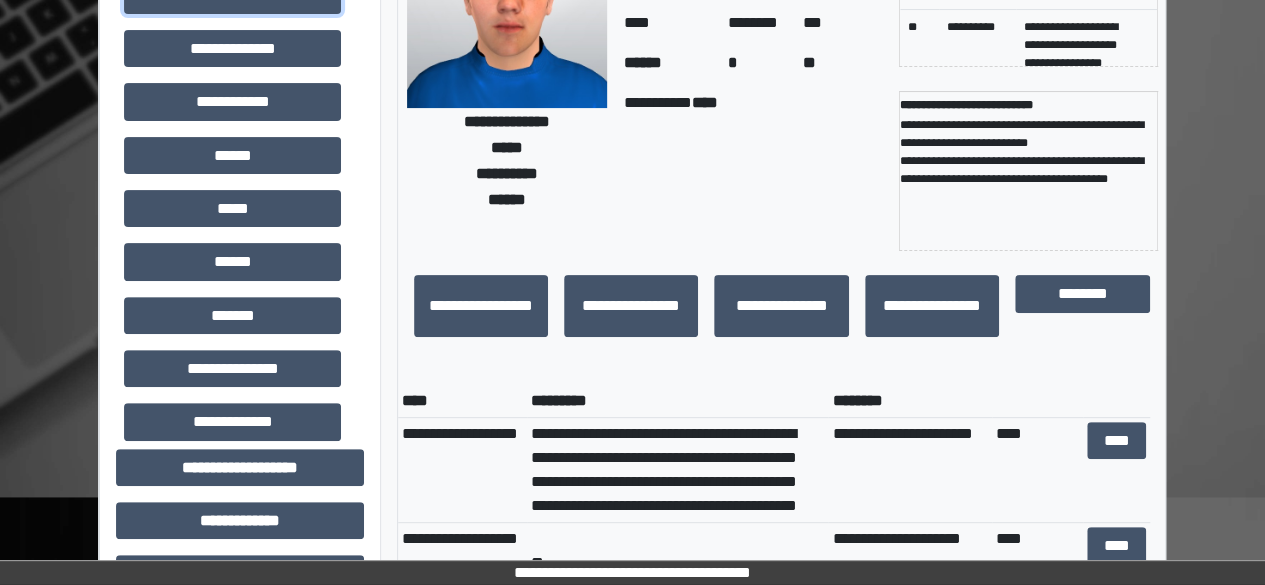 scroll, scrollTop: 200, scrollLeft: 0, axis: vertical 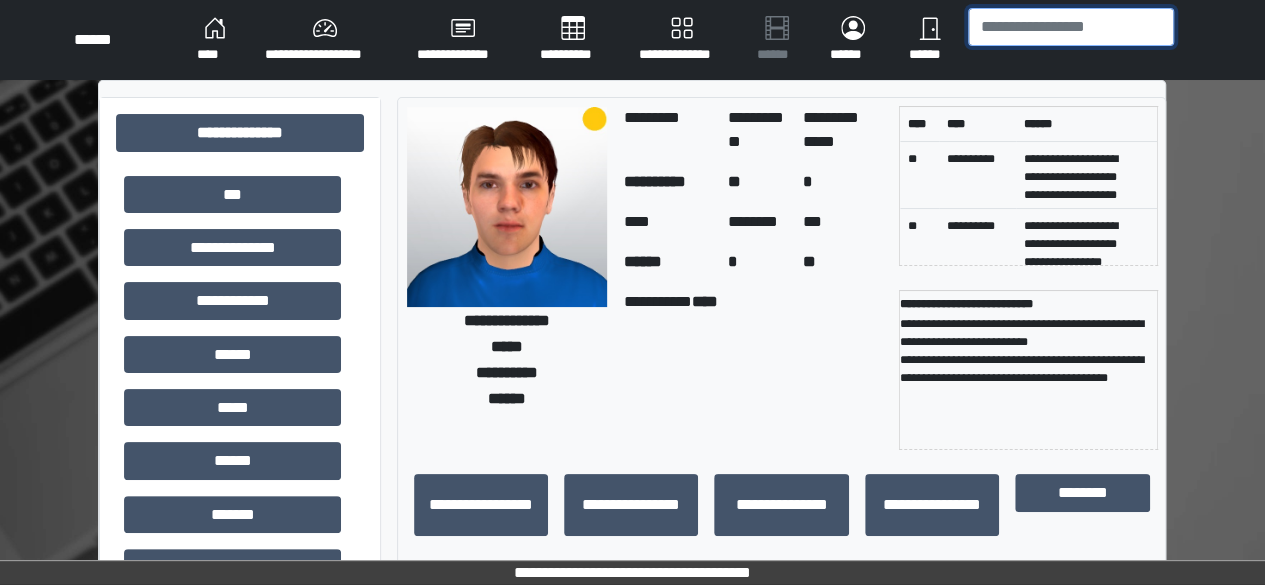 click at bounding box center [1071, 27] 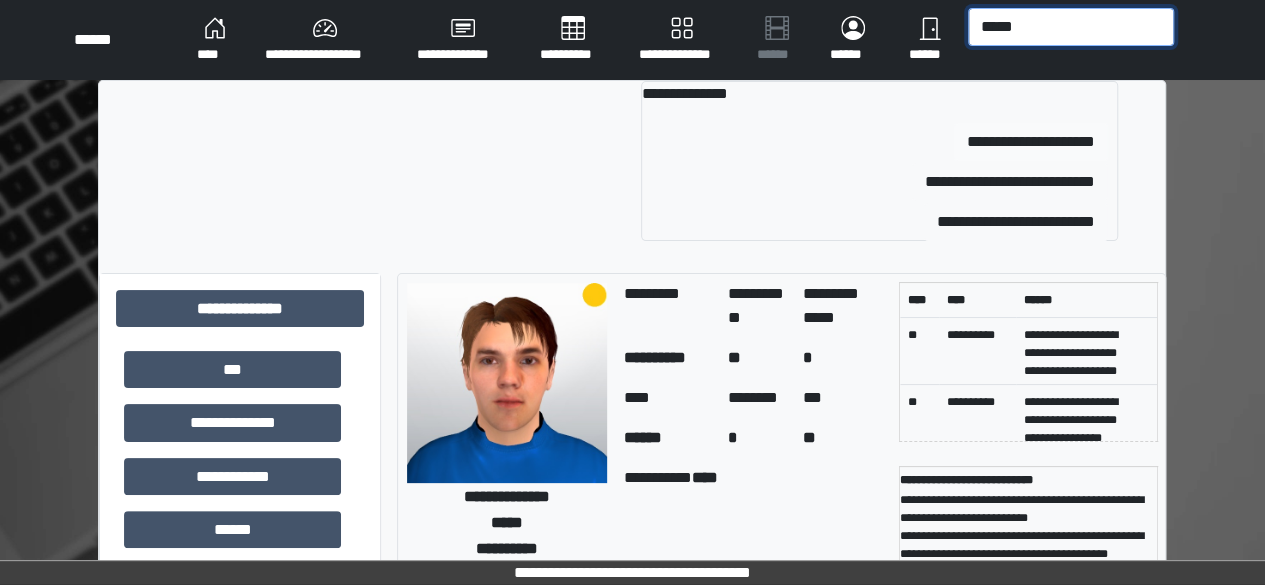 type on "*****" 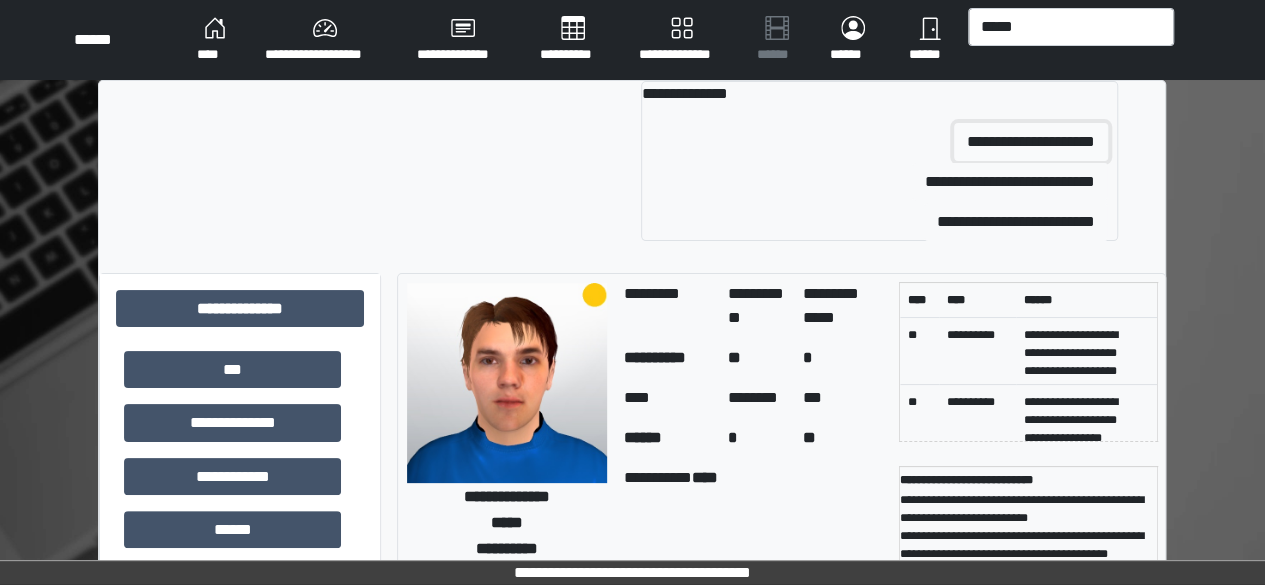 click on "**********" at bounding box center [1031, 142] 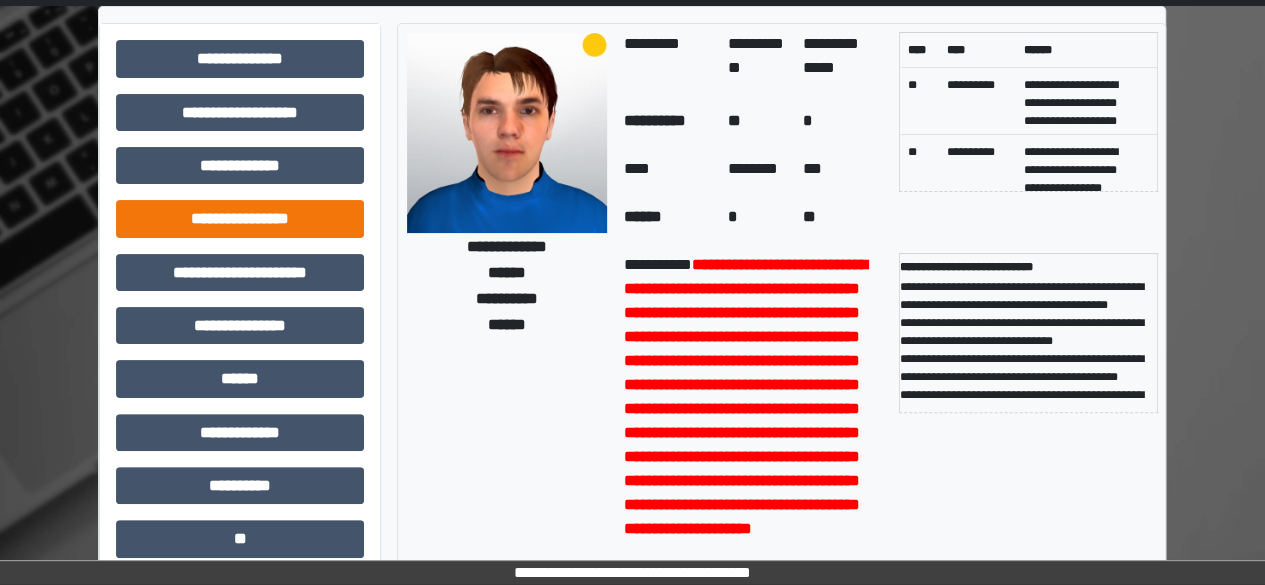 scroll, scrollTop: 100, scrollLeft: 0, axis: vertical 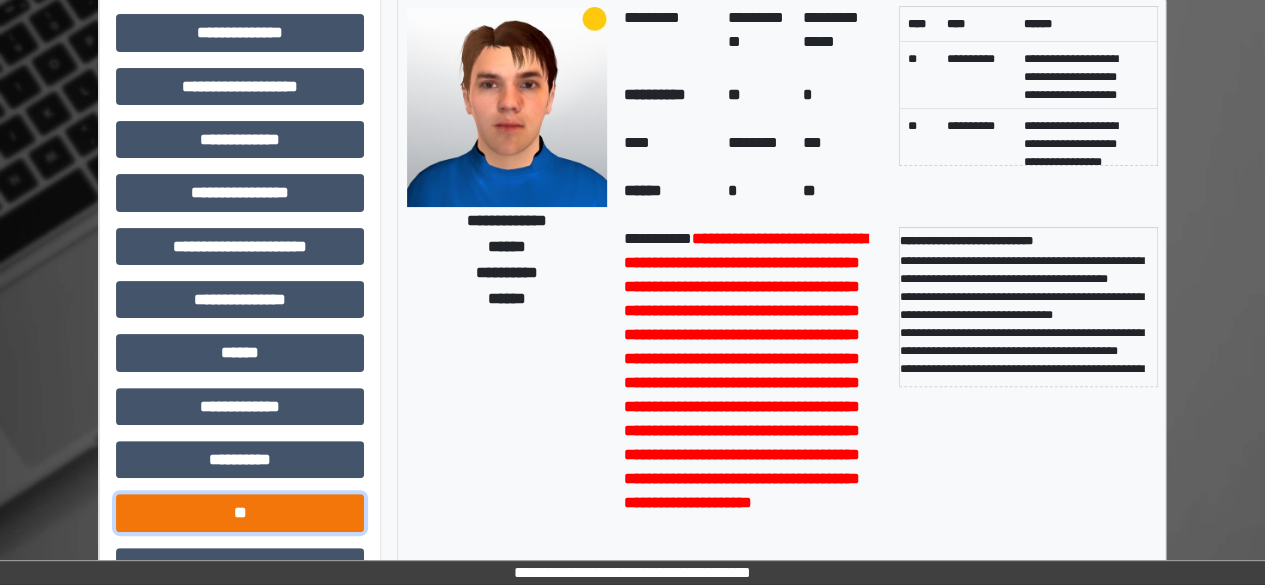click on "**" at bounding box center (240, 512) 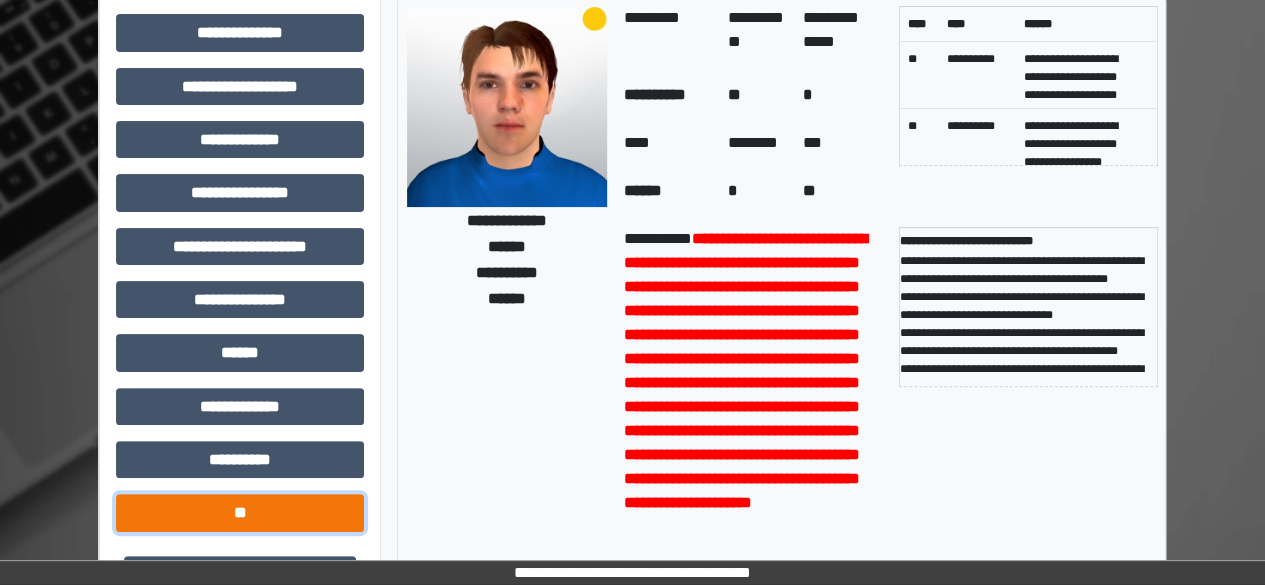 scroll, scrollTop: 400, scrollLeft: 0, axis: vertical 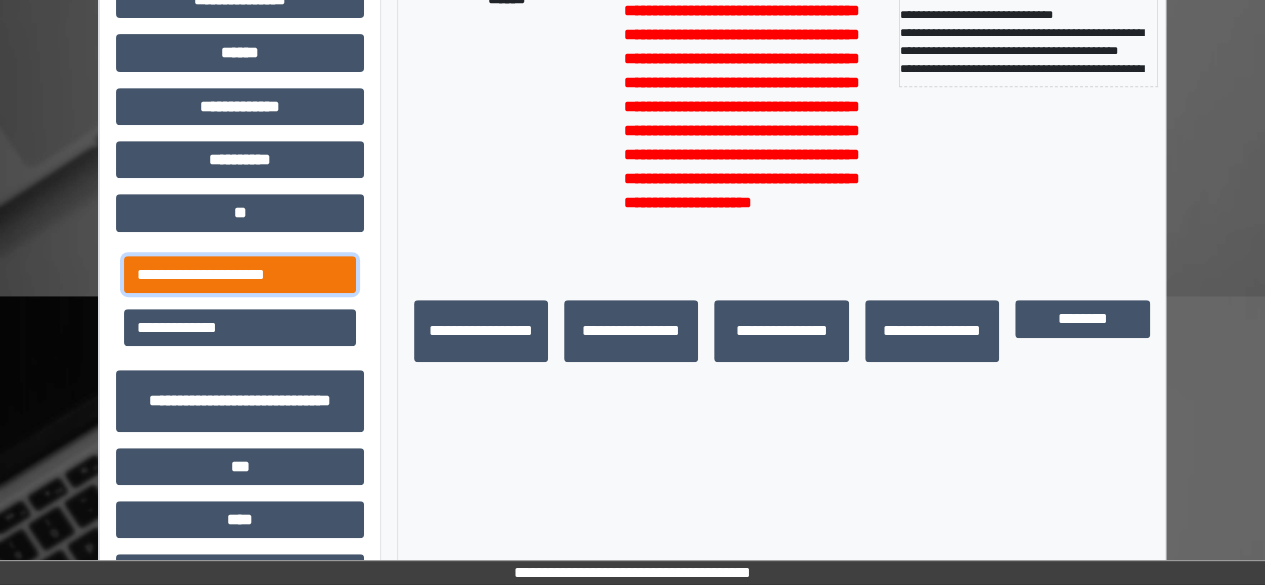 click on "**********" at bounding box center [240, 274] 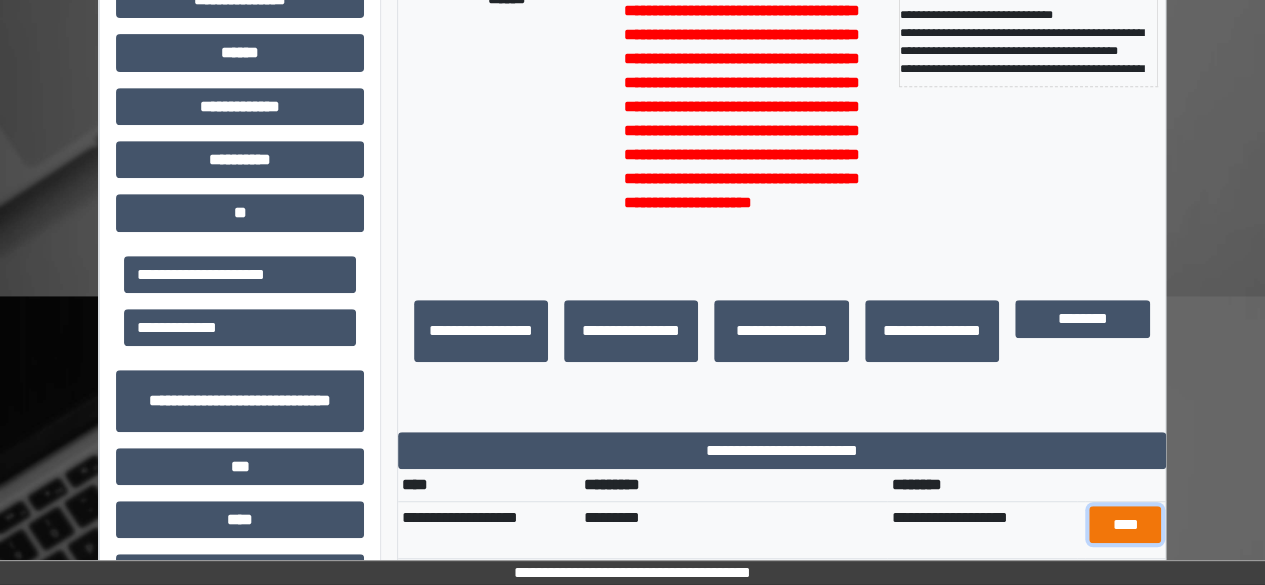 click on "****" at bounding box center (1125, 524) 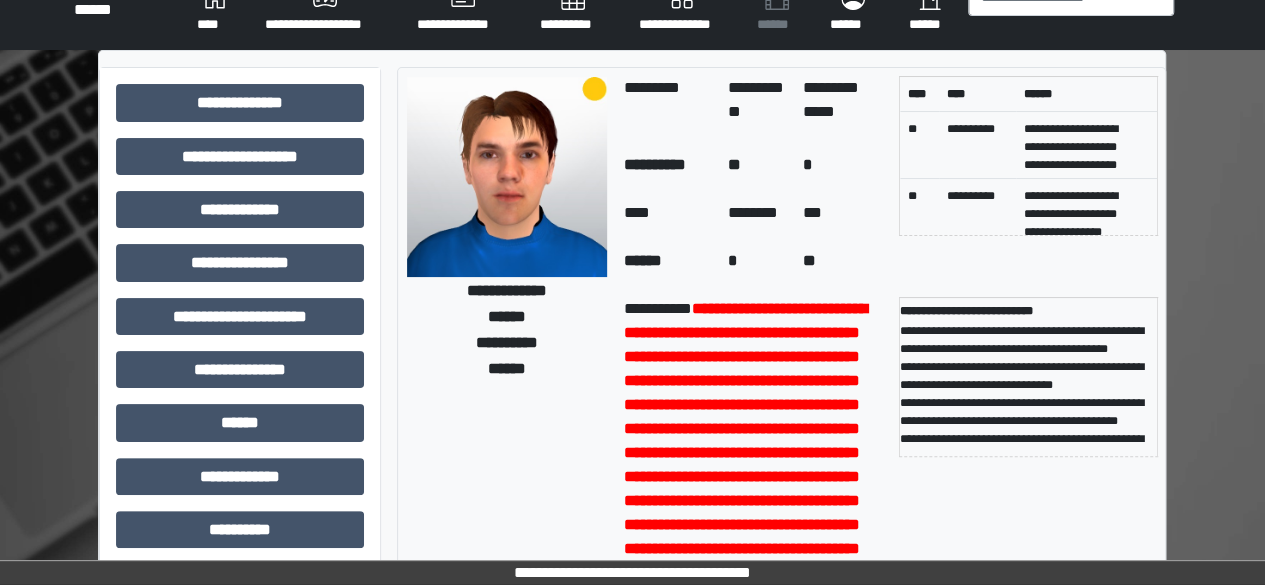 scroll, scrollTop: 0, scrollLeft: 0, axis: both 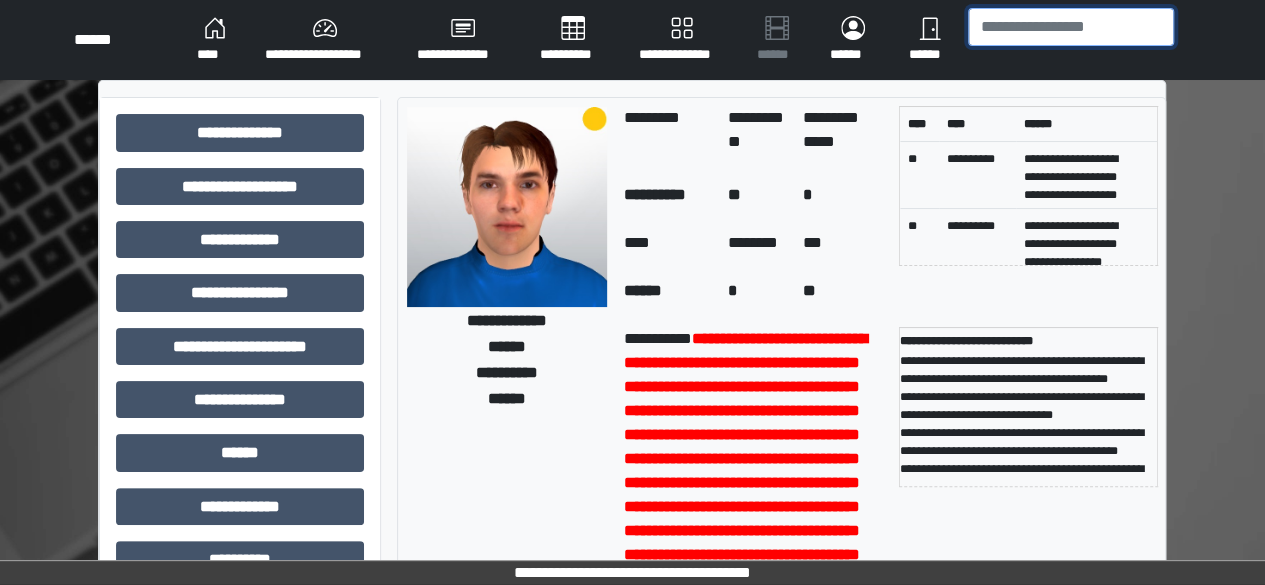 click at bounding box center [1071, 27] 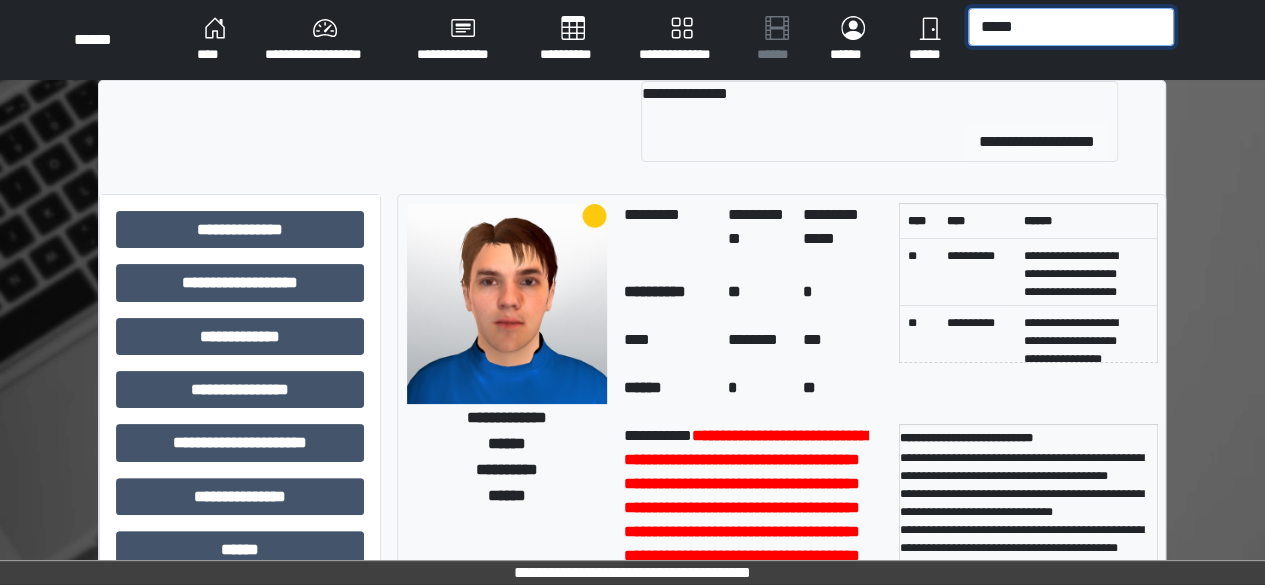 type on "*****" 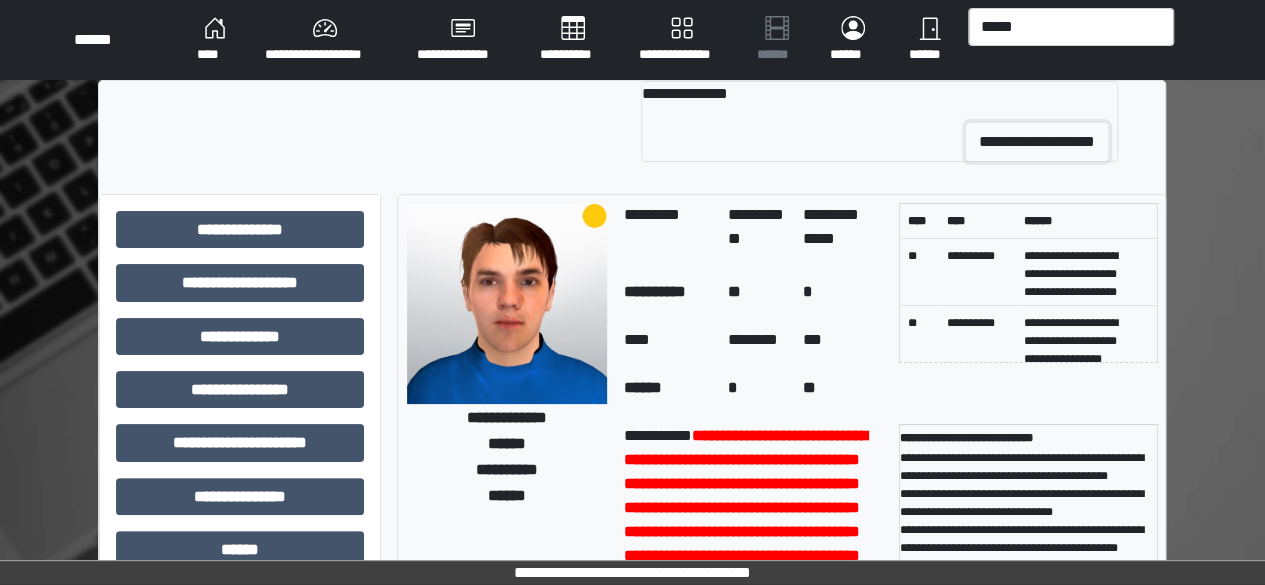 click on "**********" at bounding box center [1037, 142] 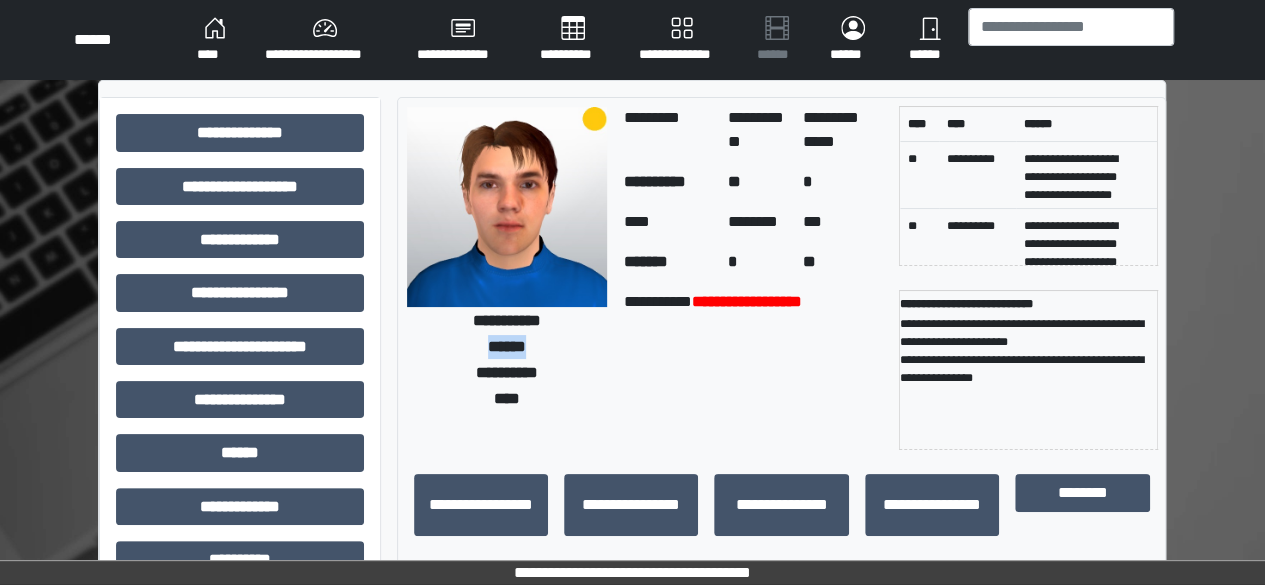 drag, startPoint x: 506, startPoint y: 345, endPoint x: 486, endPoint y: 349, distance: 20.396078 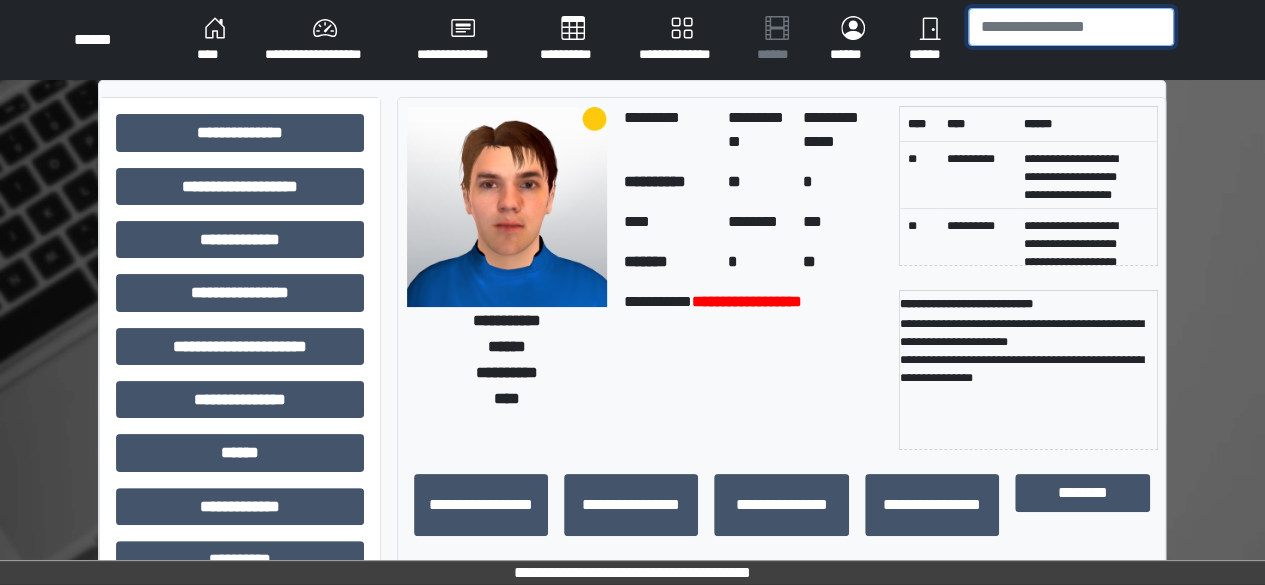 click at bounding box center [1071, 27] 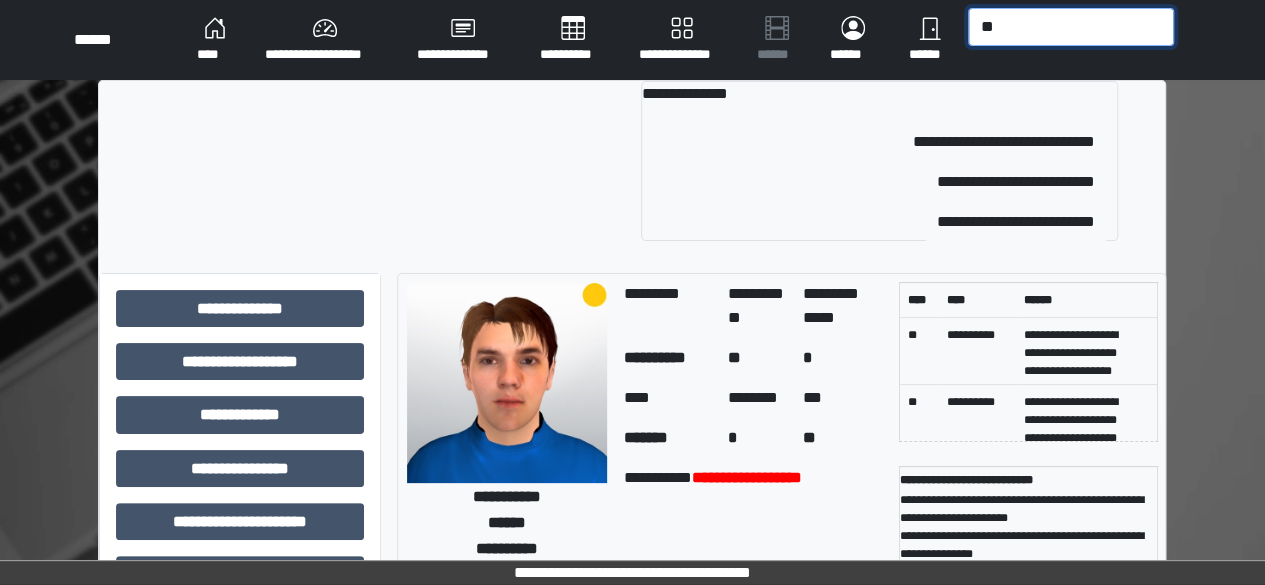type on "*" 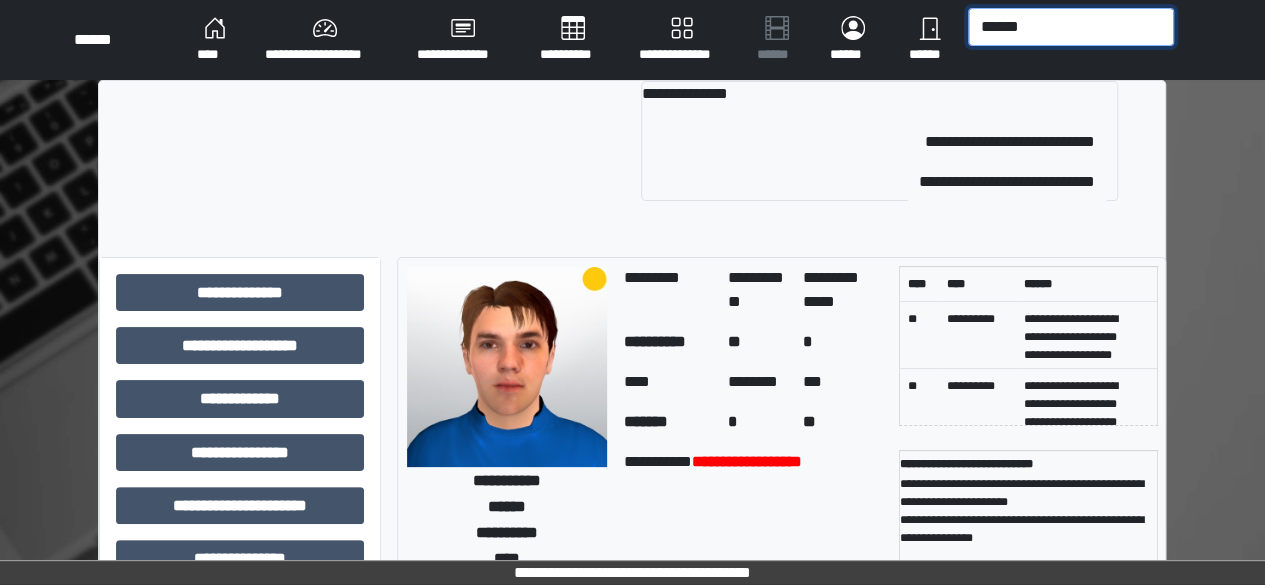 type on "*******" 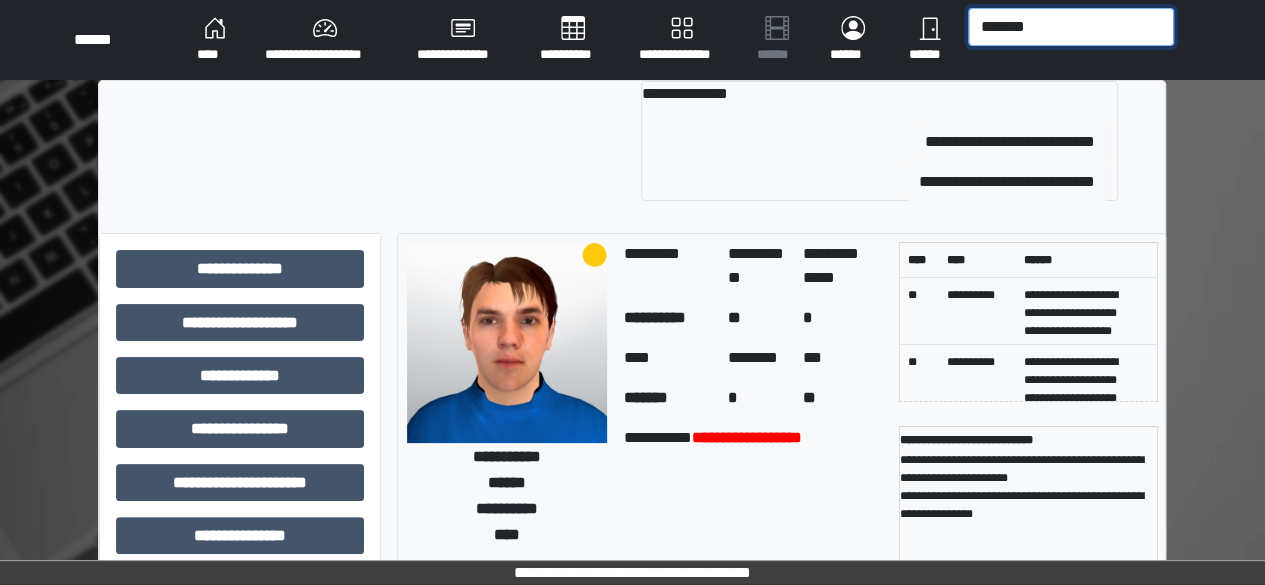 drag, startPoint x: 1060, startPoint y: 33, endPoint x: 953, endPoint y: 33, distance: 107 